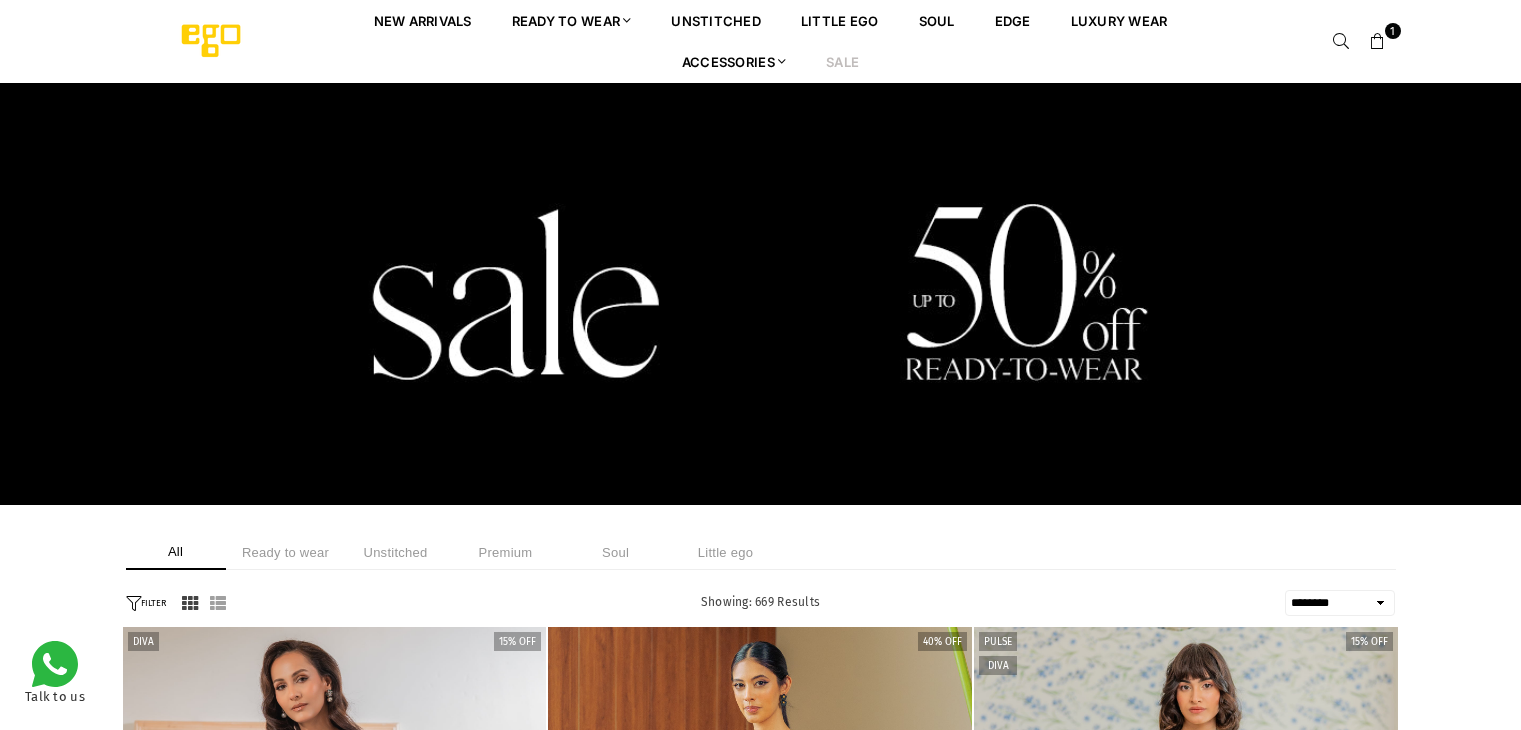 select on "******" 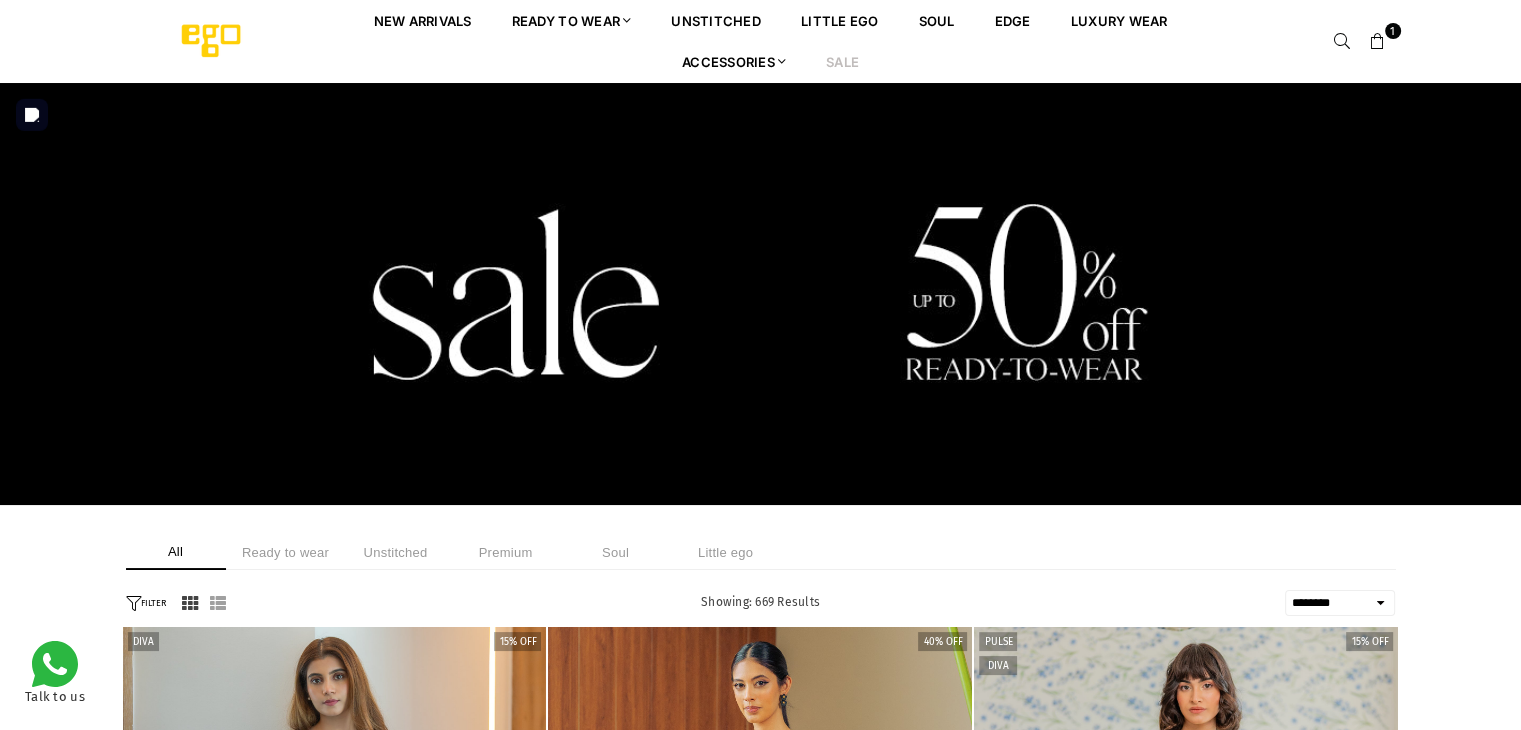 scroll, scrollTop: 0, scrollLeft: 0, axis: both 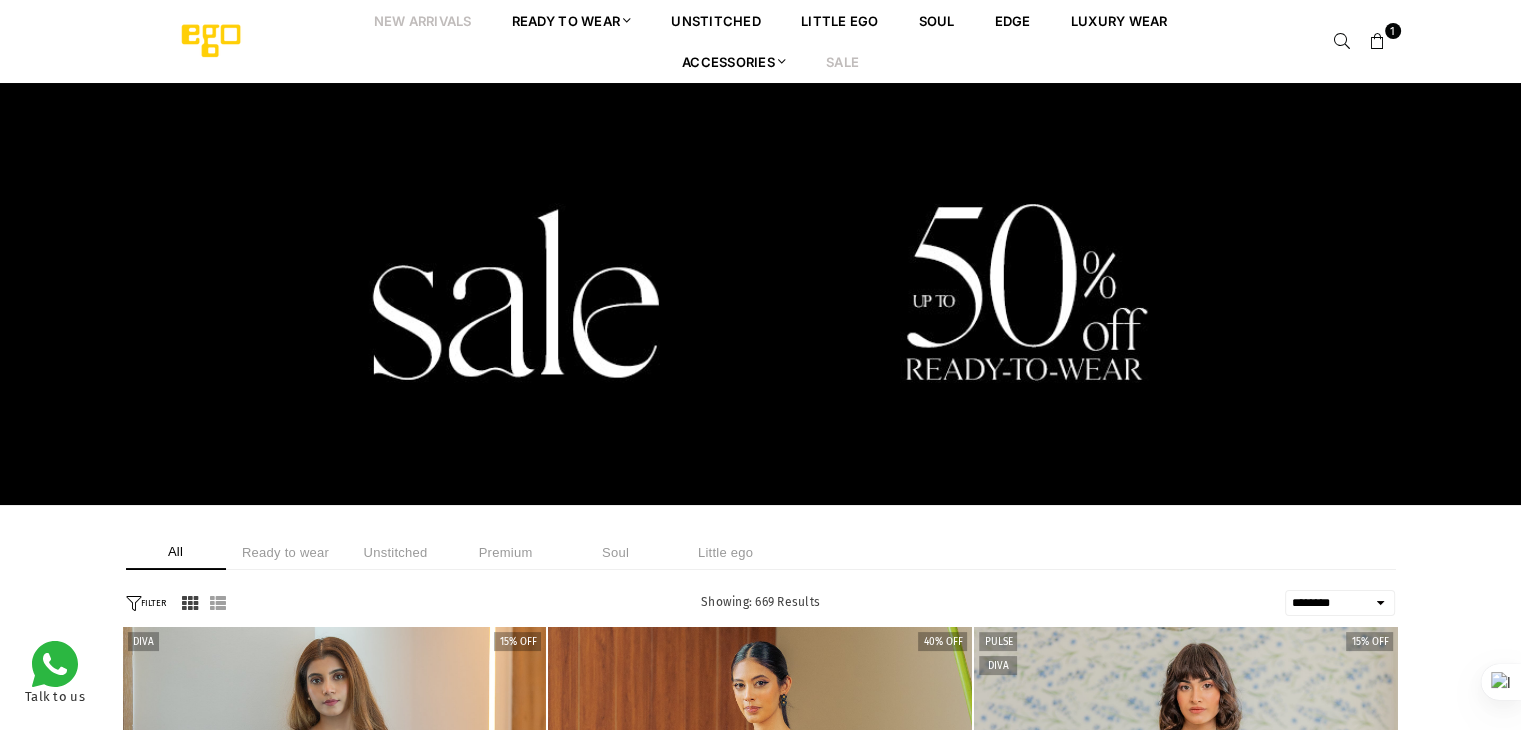 click on "New Arrivals" at bounding box center (423, 20) 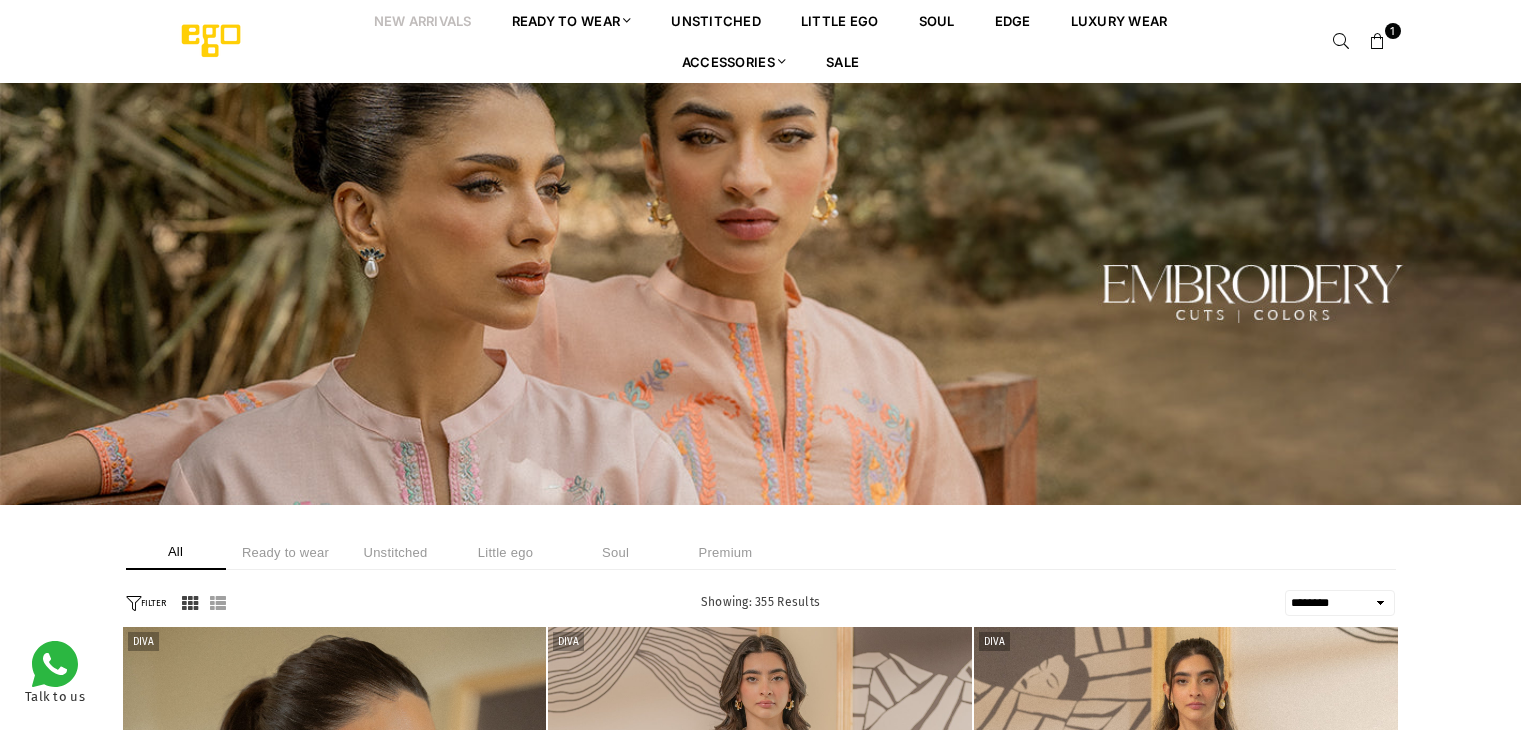 select on "******" 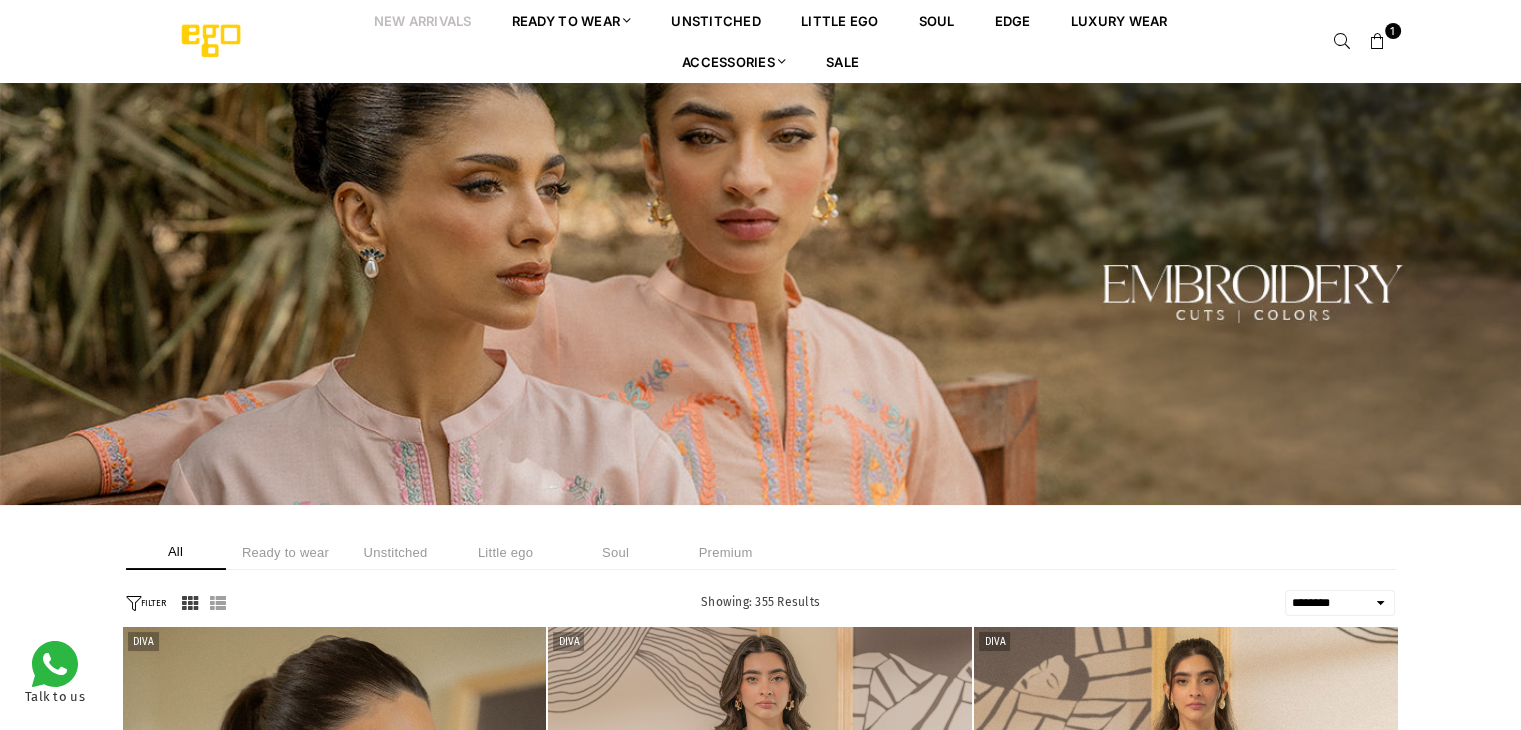 scroll, scrollTop: 0, scrollLeft: 0, axis: both 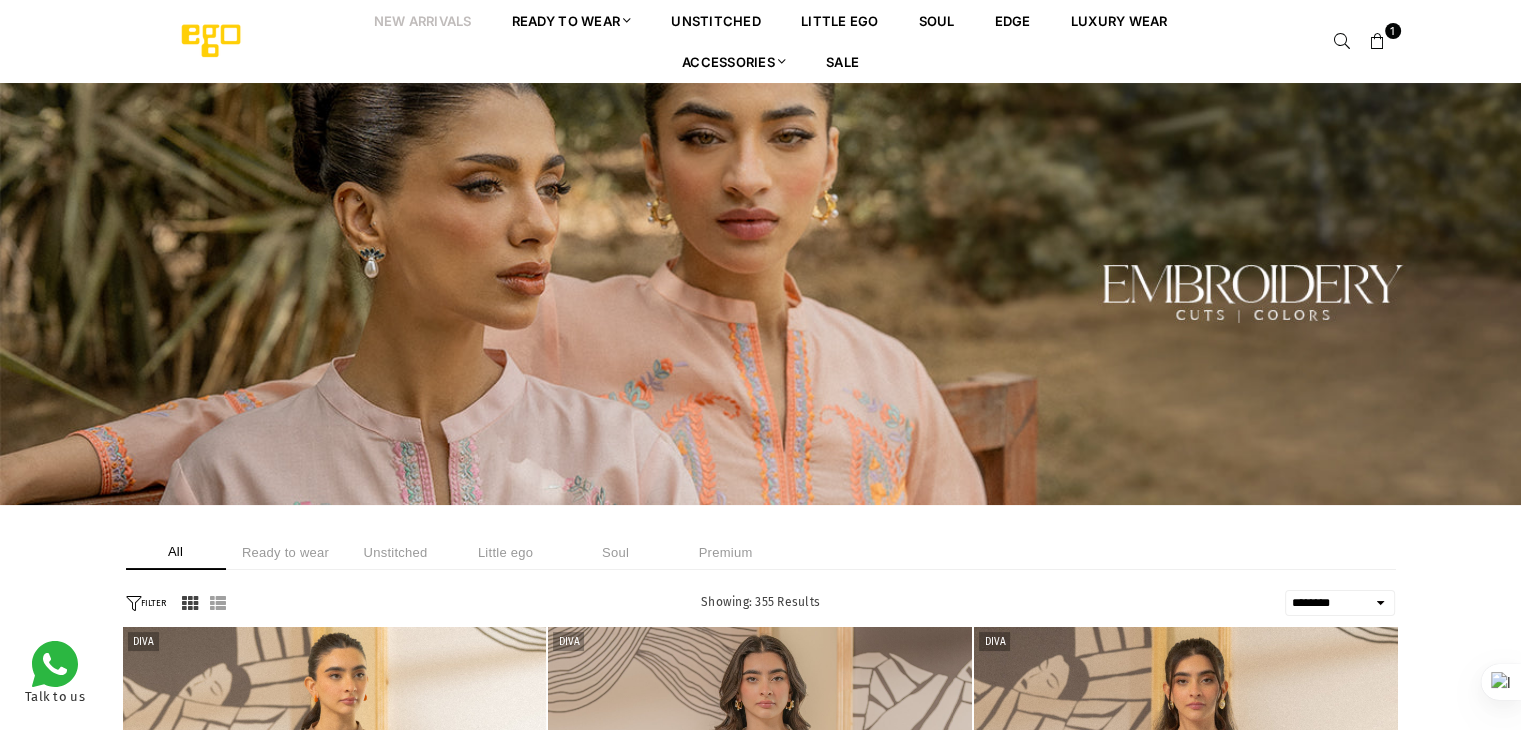 click on "Unstitched" at bounding box center [396, 552] 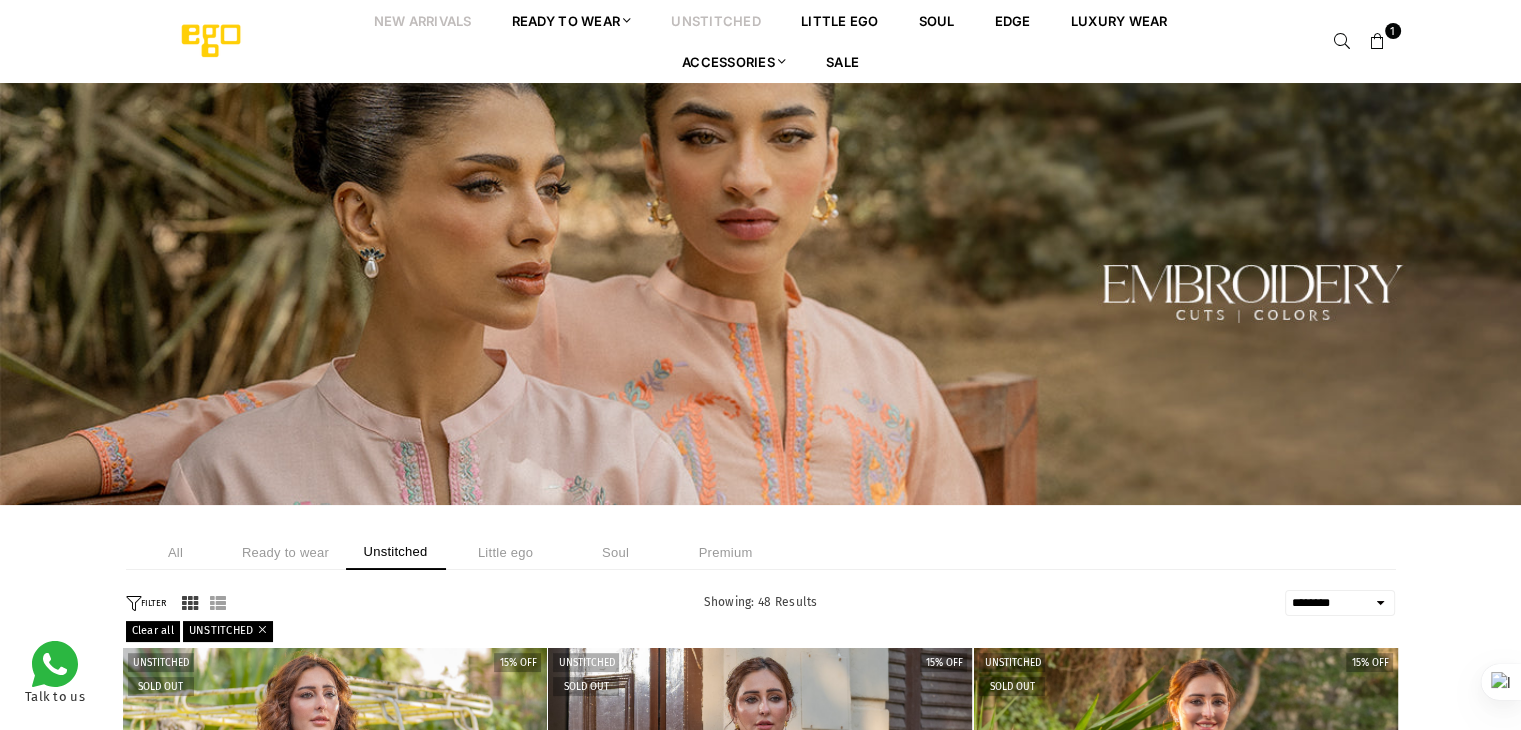 click on "unstitched" at bounding box center (716, 20) 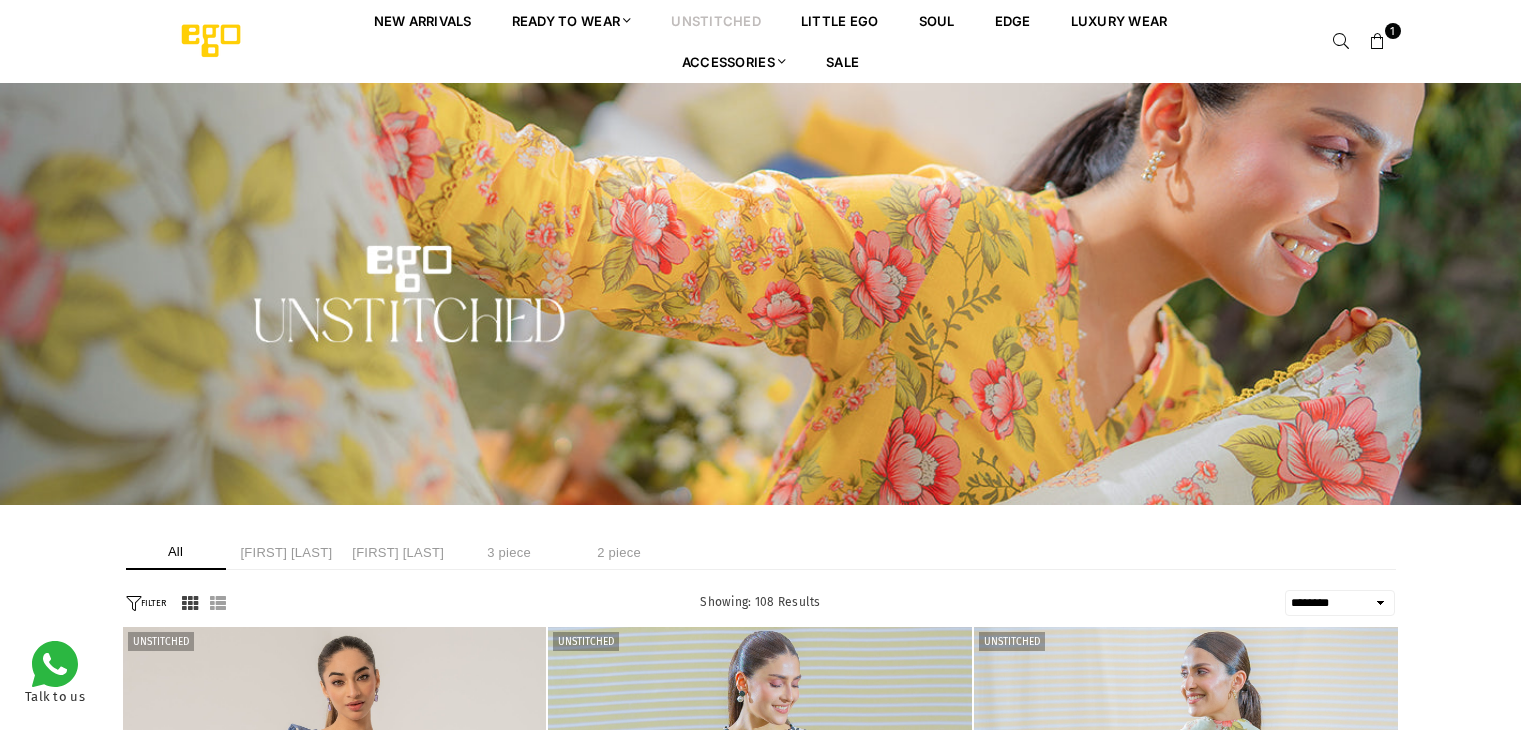 select on "******" 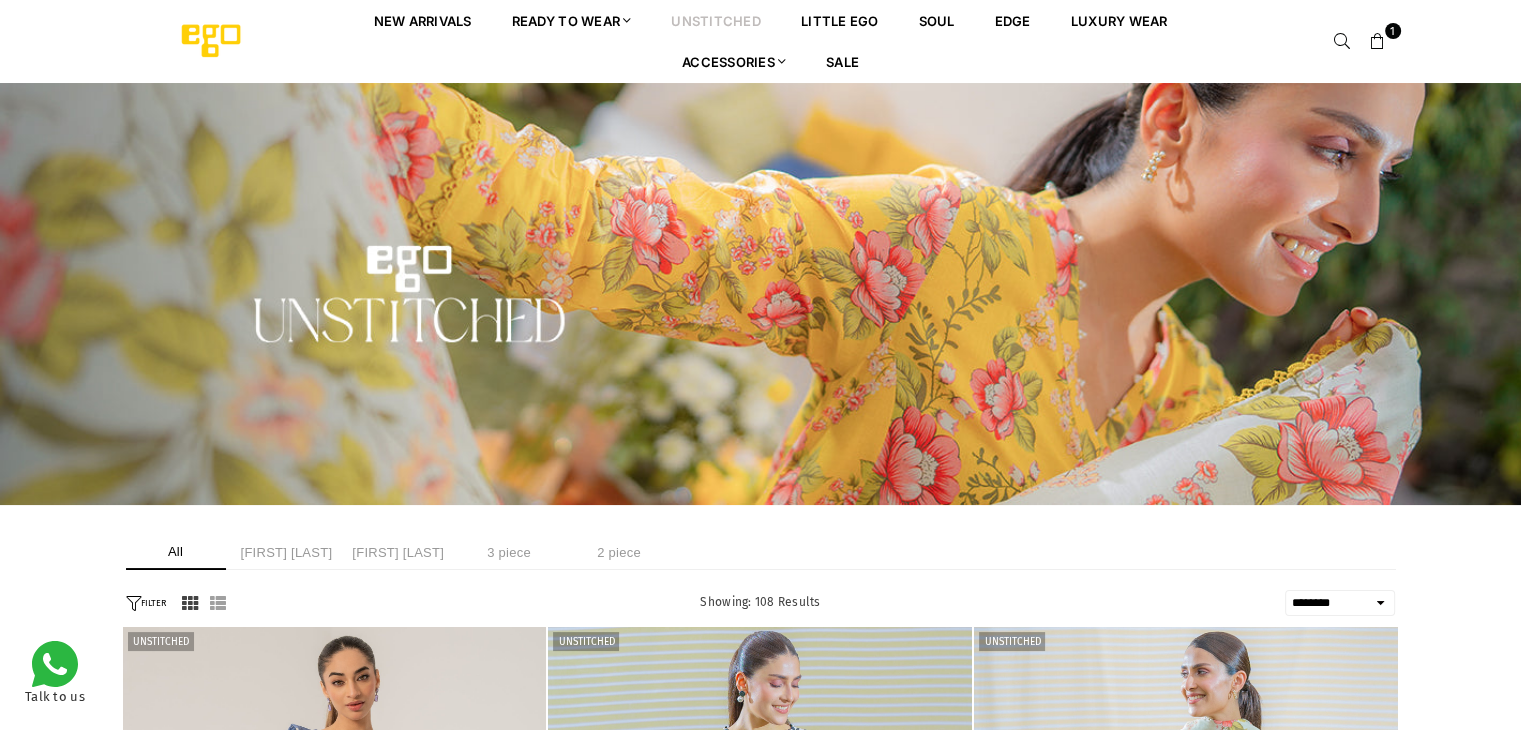 scroll, scrollTop: 0, scrollLeft: 0, axis: both 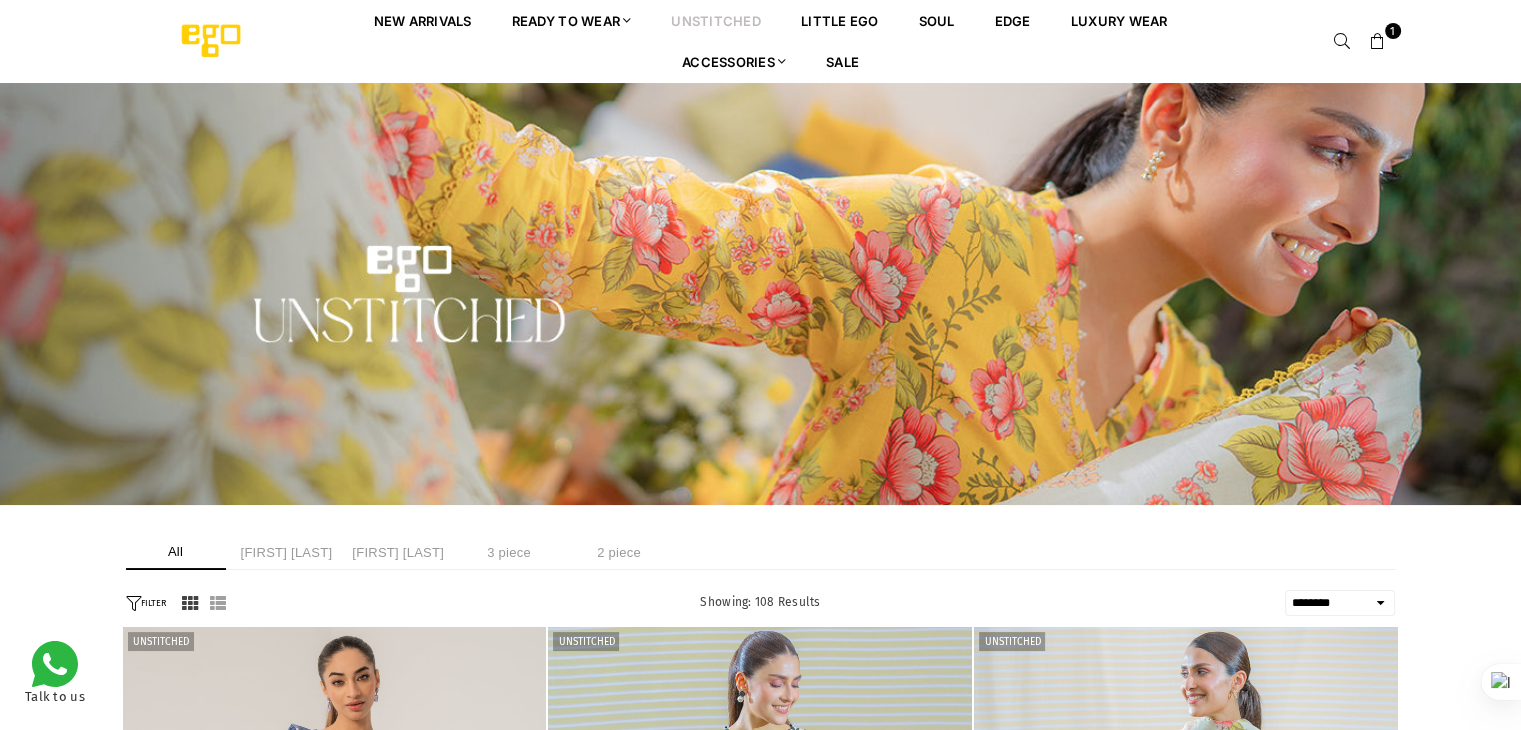 click on "Ayeza khan" at bounding box center [287, 552] 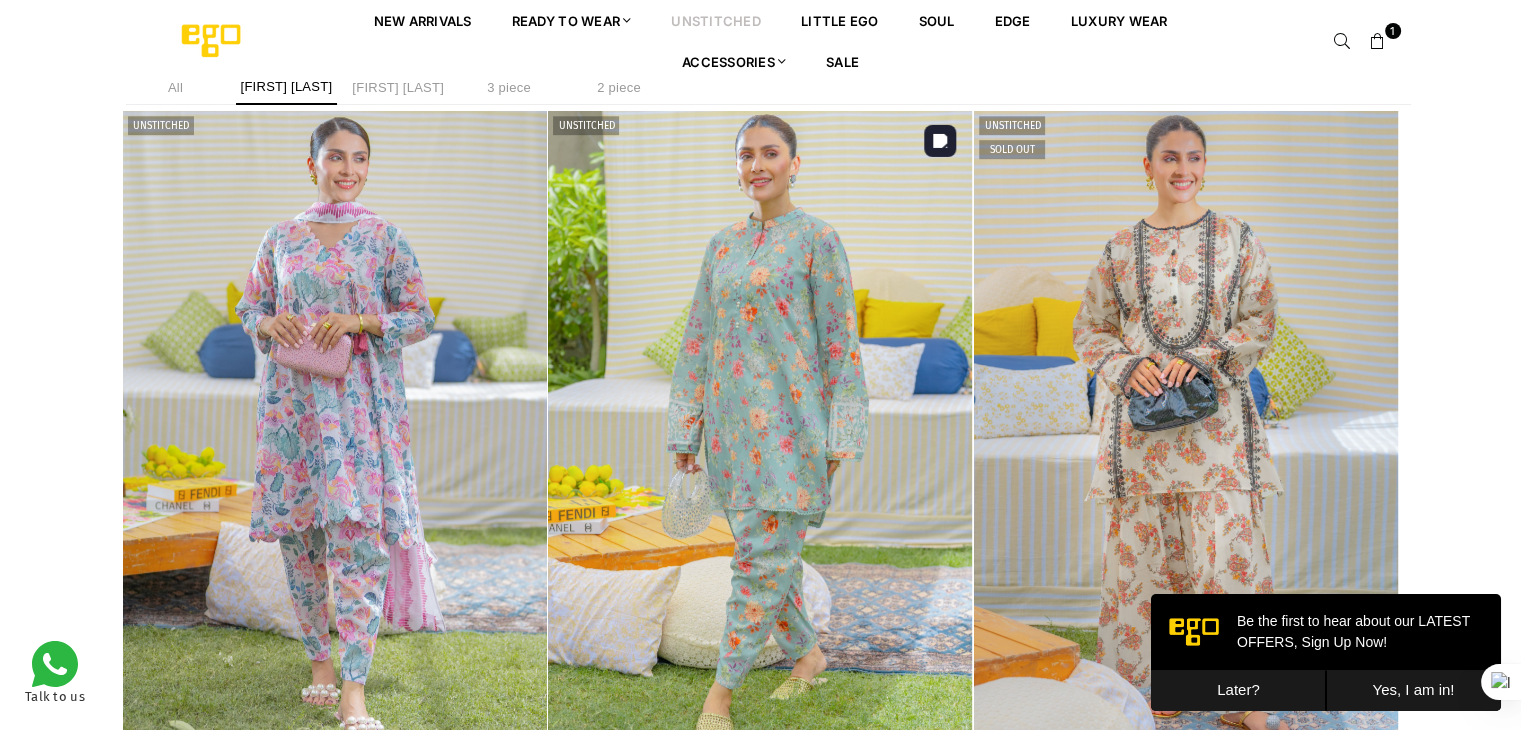 scroll, scrollTop: 0, scrollLeft: 0, axis: both 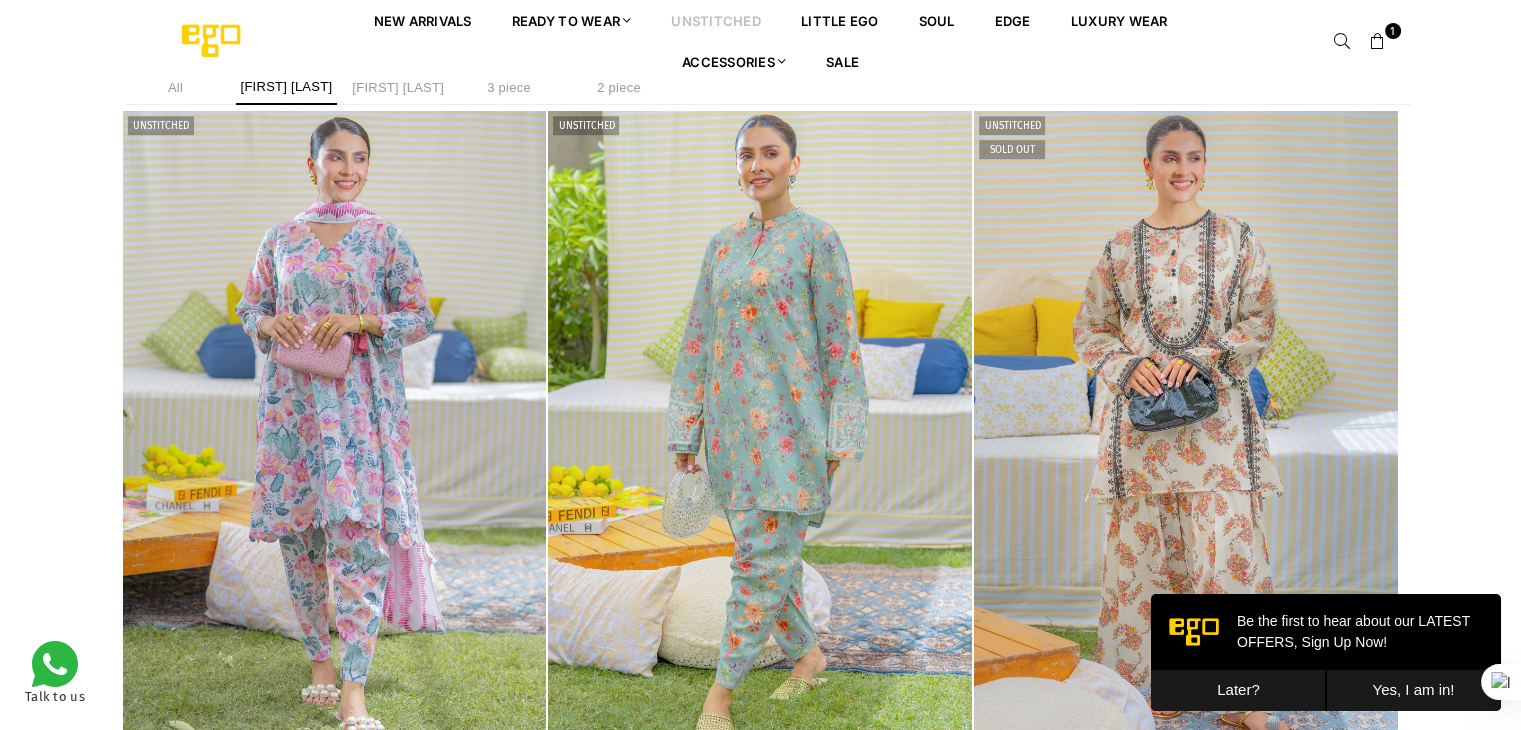 click on "Later?" at bounding box center [1238, 690] 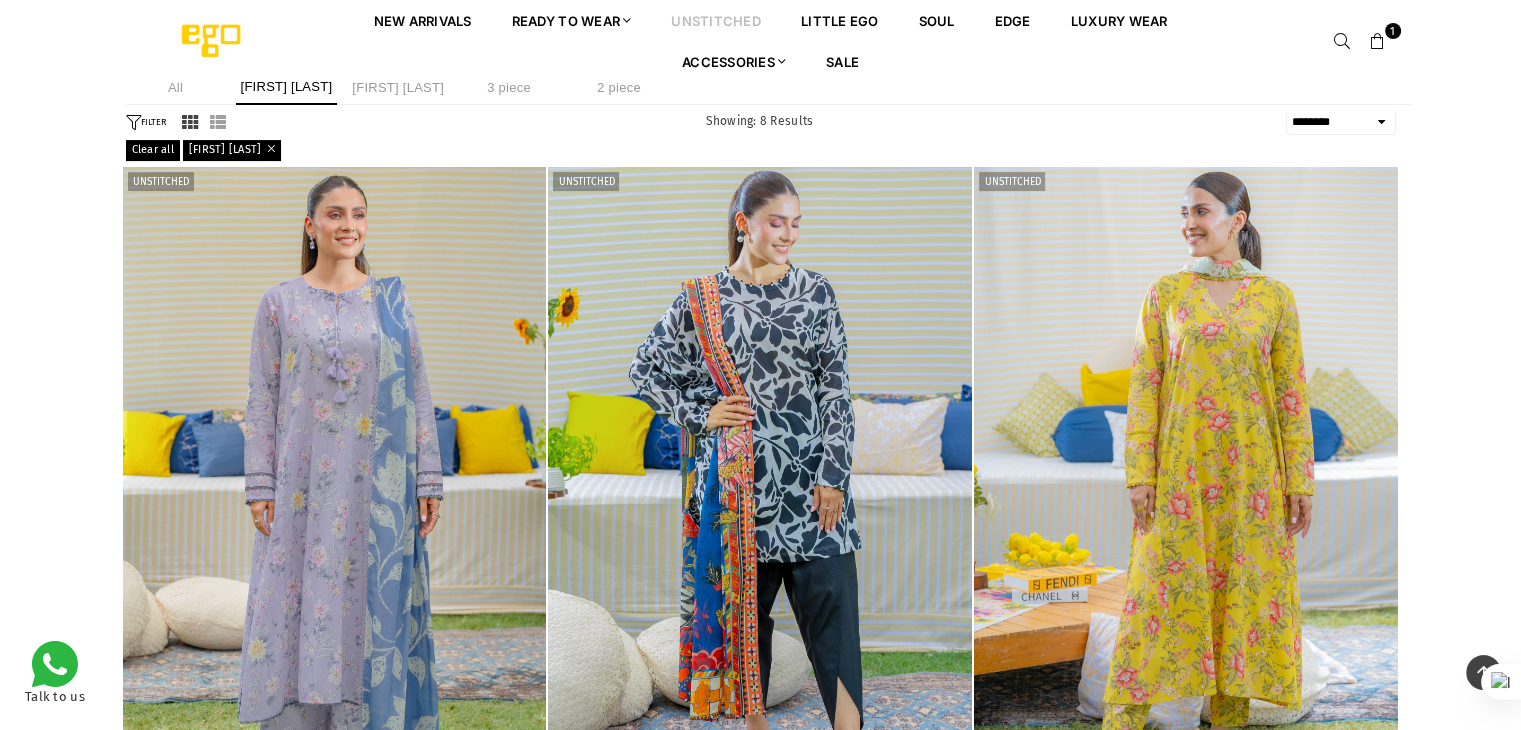scroll, scrollTop: 482, scrollLeft: 0, axis: vertical 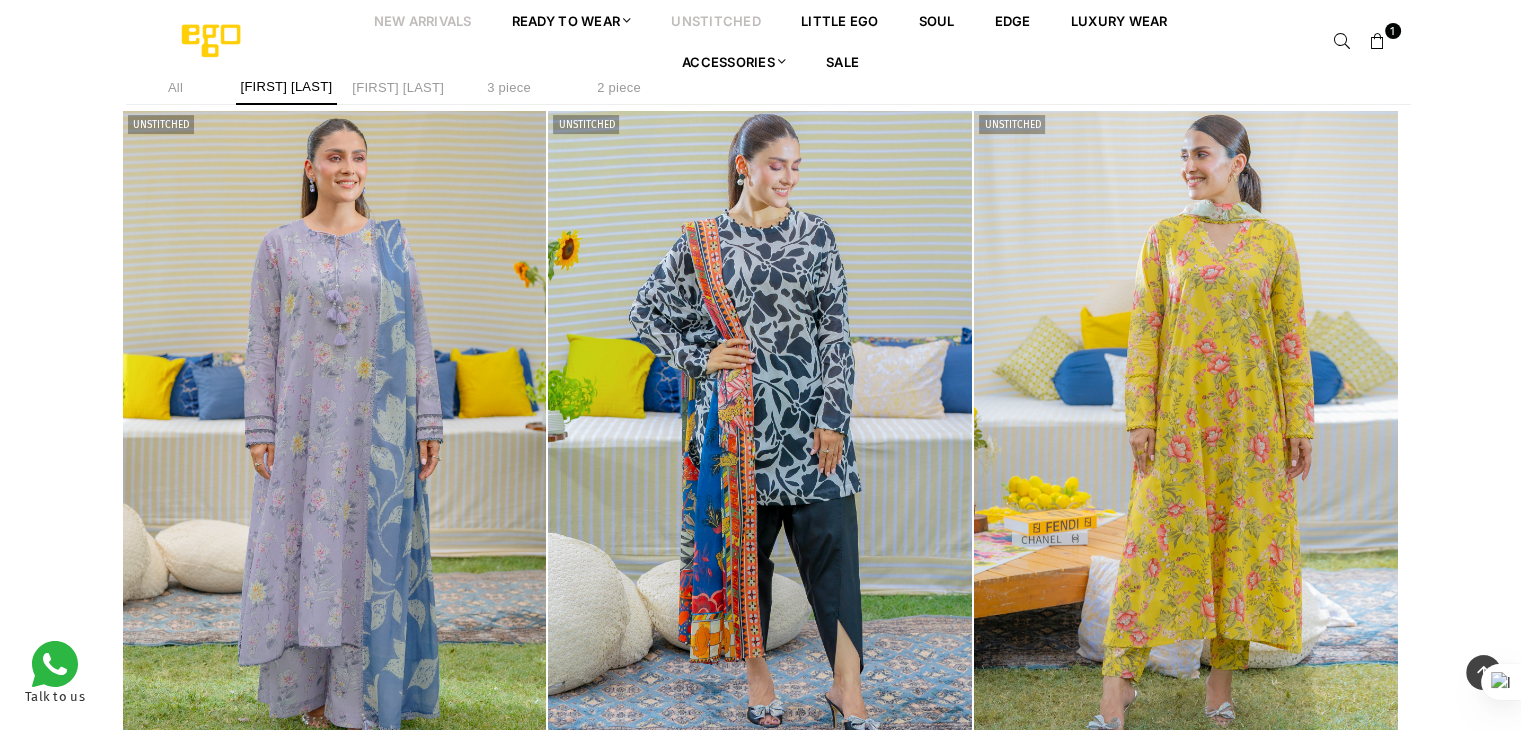 click on "New Arrivals" at bounding box center (423, 20) 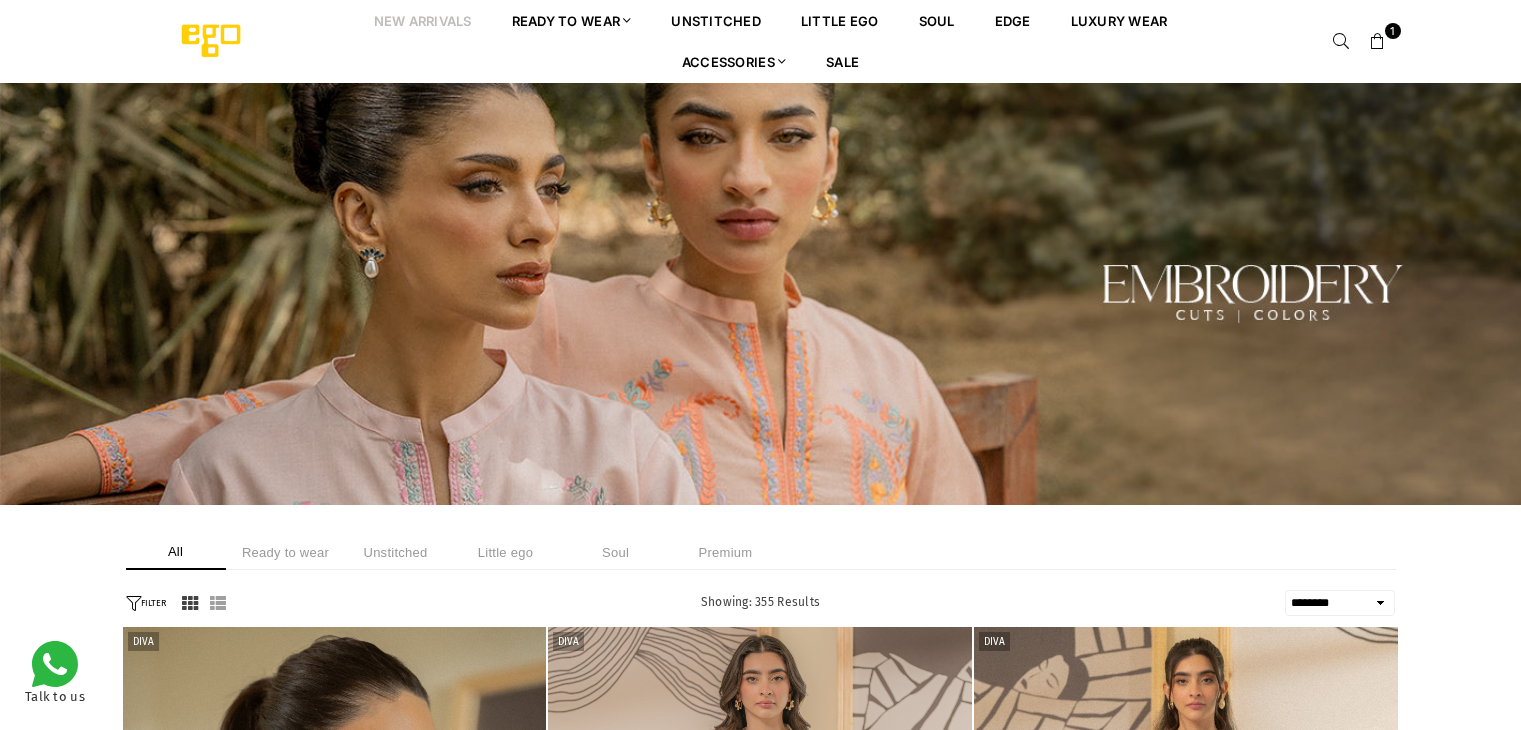 select on "******" 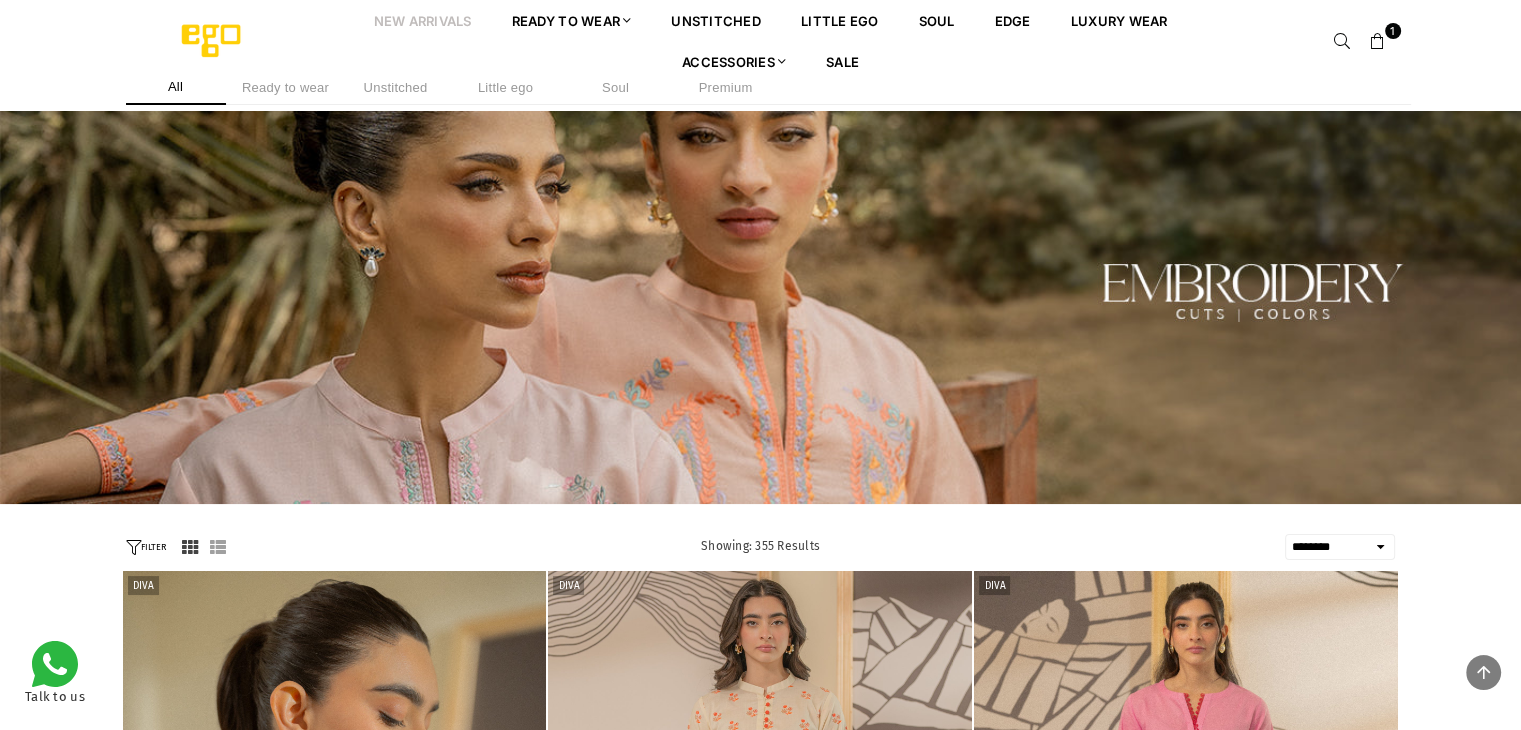 scroll, scrollTop: 582, scrollLeft: 0, axis: vertical 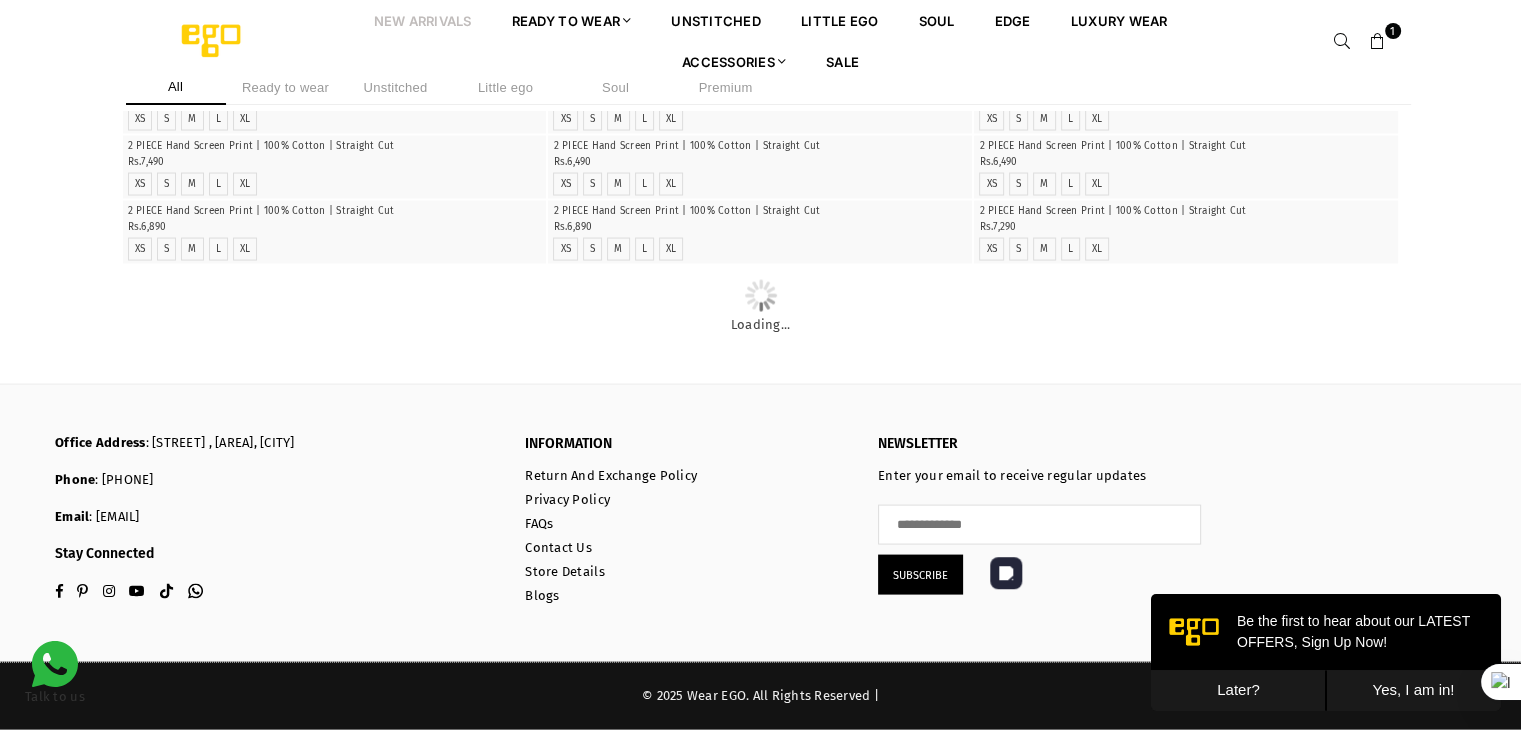 click on "Later?" at bounding box center [1238, 690] 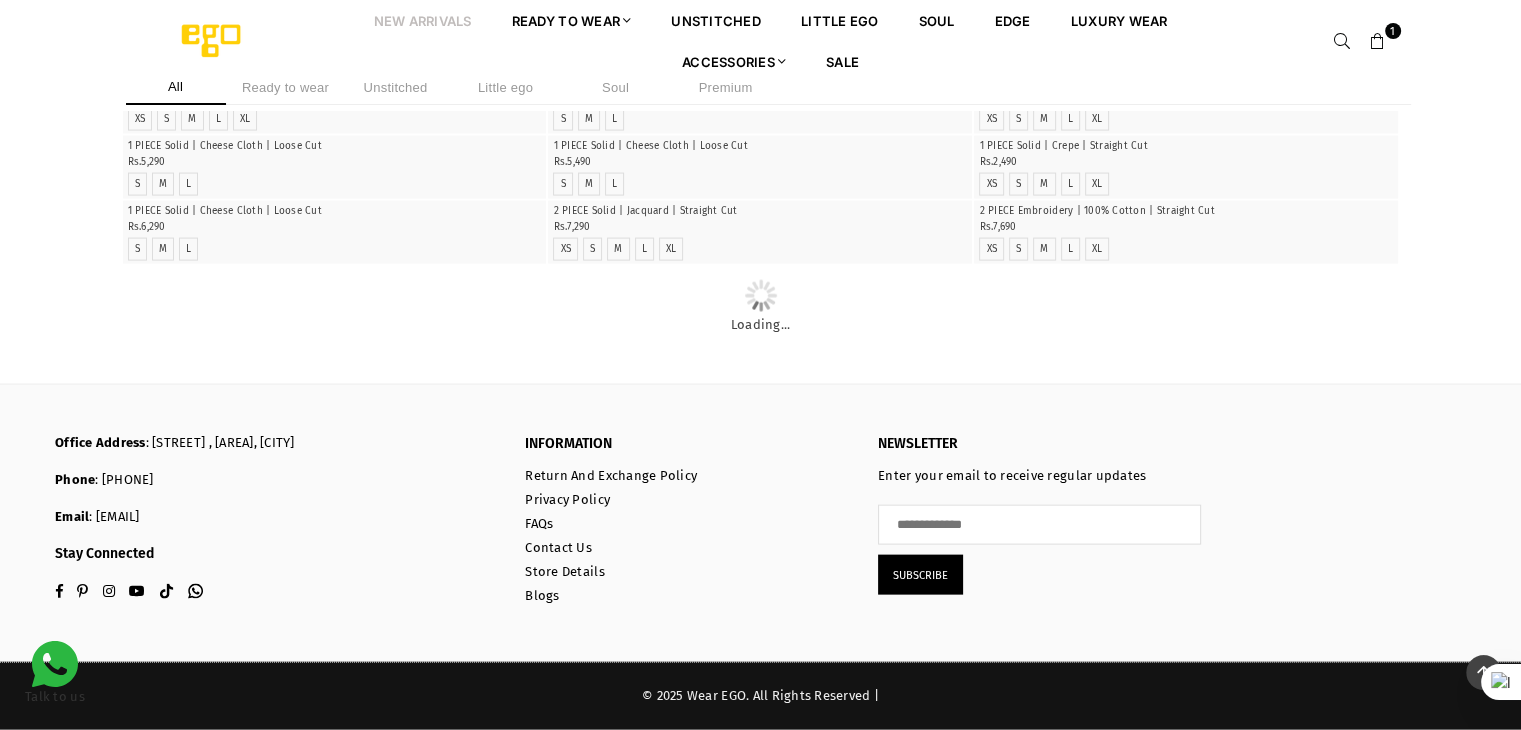 scroll, scrollTop: 12306, scrollLeft: 0, axis: vertical 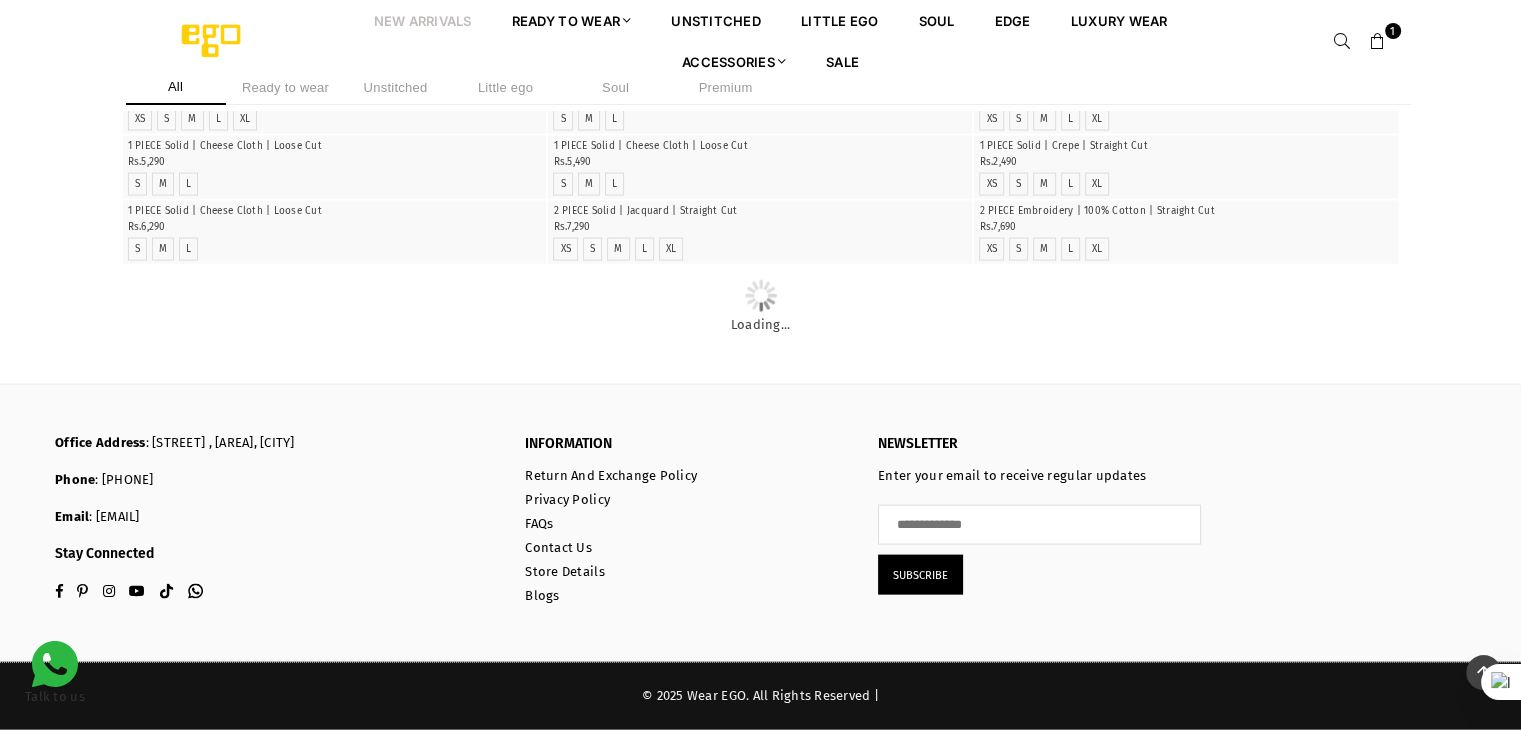 click on "Unstitched" at bounding box center (396, 87) 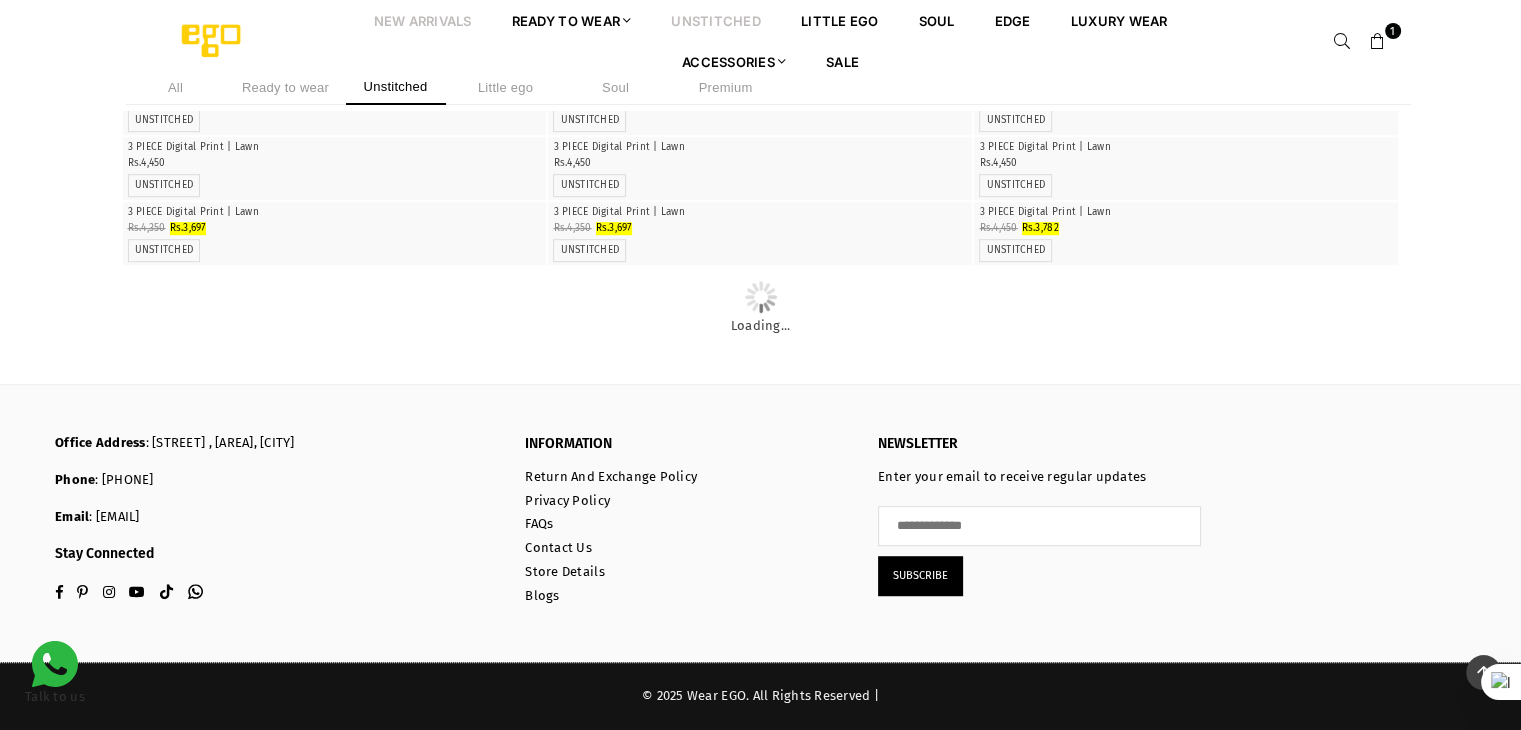 click on "unstitched" at bounding box center (716, 20) 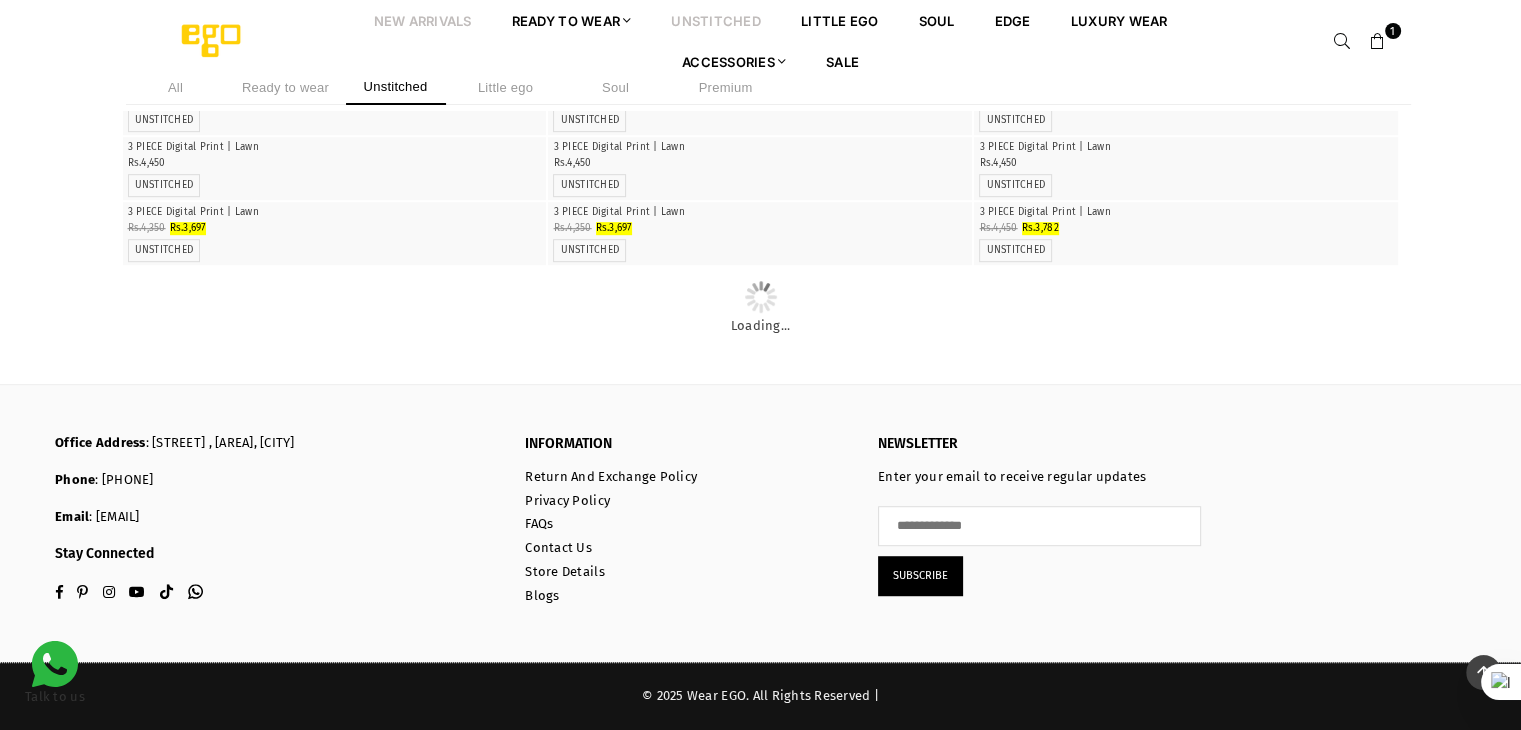 scroll, scrollTop: 8726, scrollLeft: 0, axis: vertical 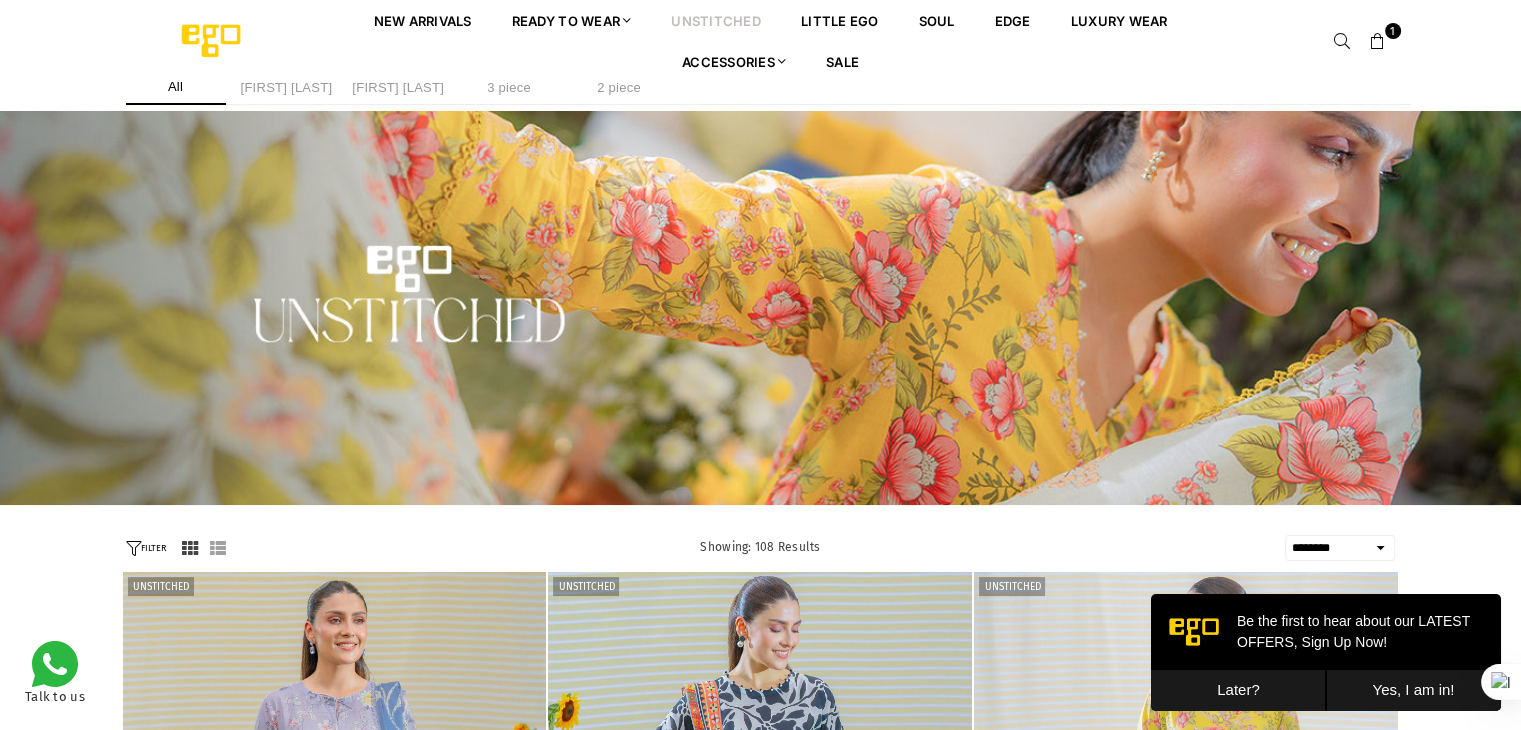 click on "**********" at bounding box center [1340, 548] 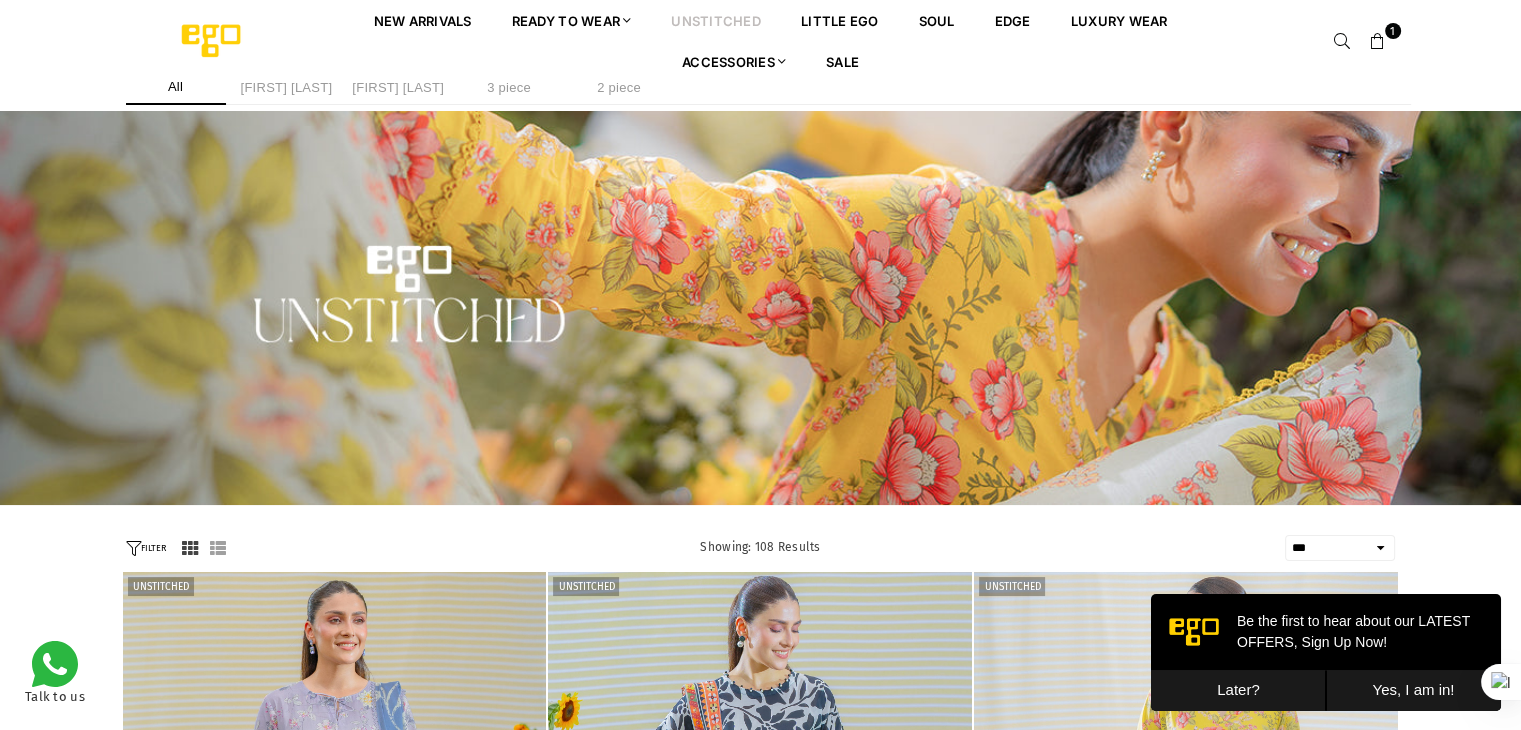 click on "**********" at bounding box center [1340, 548] 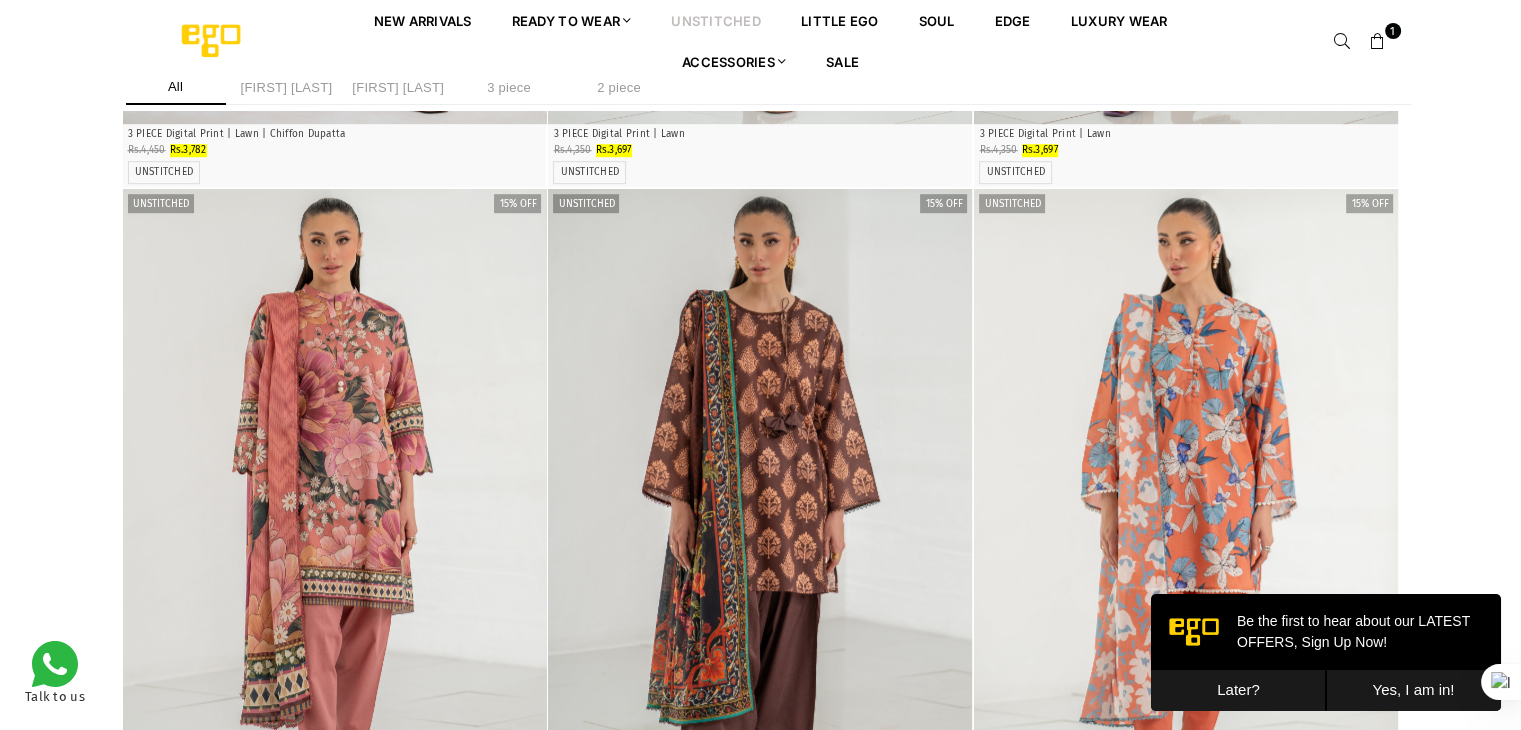scroll, scrollTop: 16308, scrollLeft: 0, axis: vertical 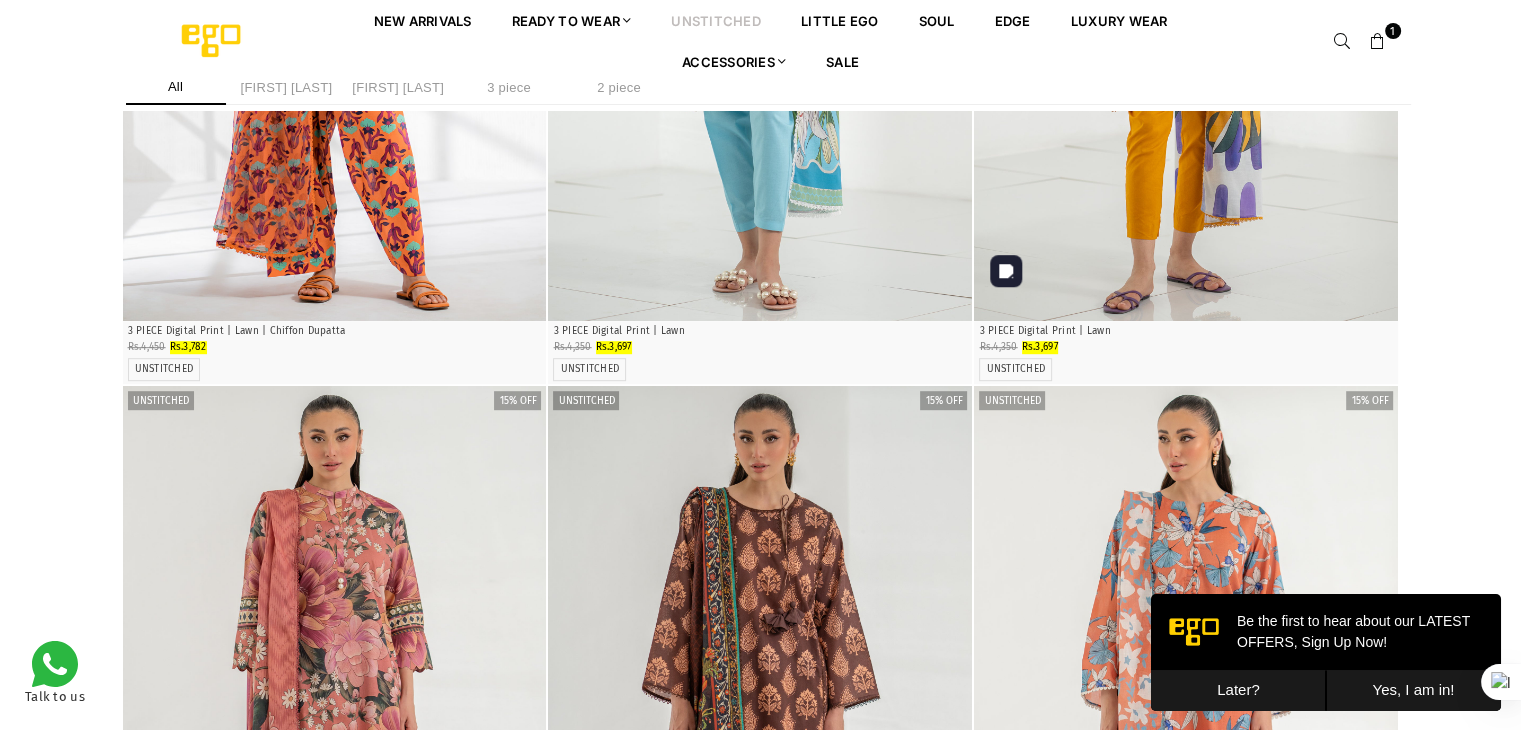 click at bounding box center [1342, 42] 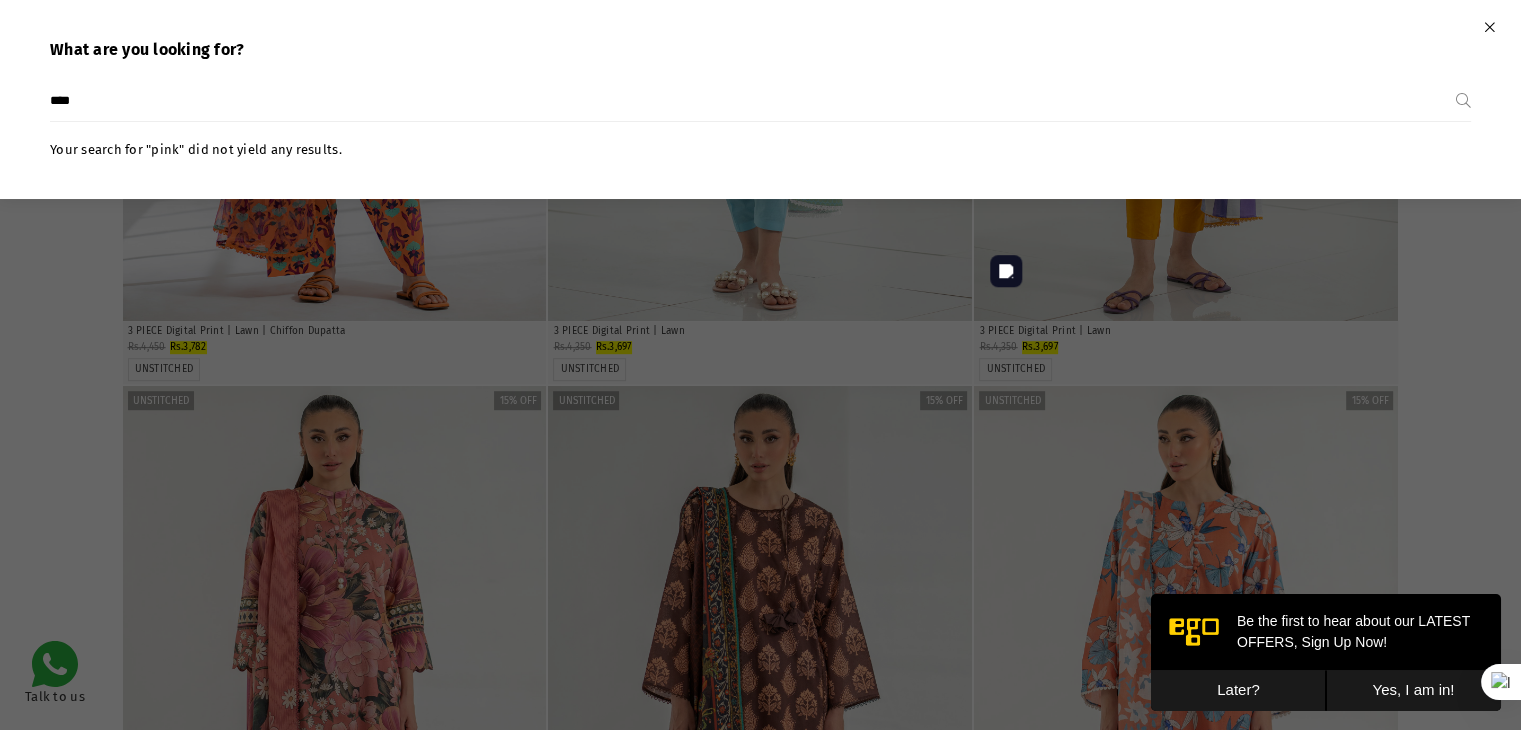 type on "****" 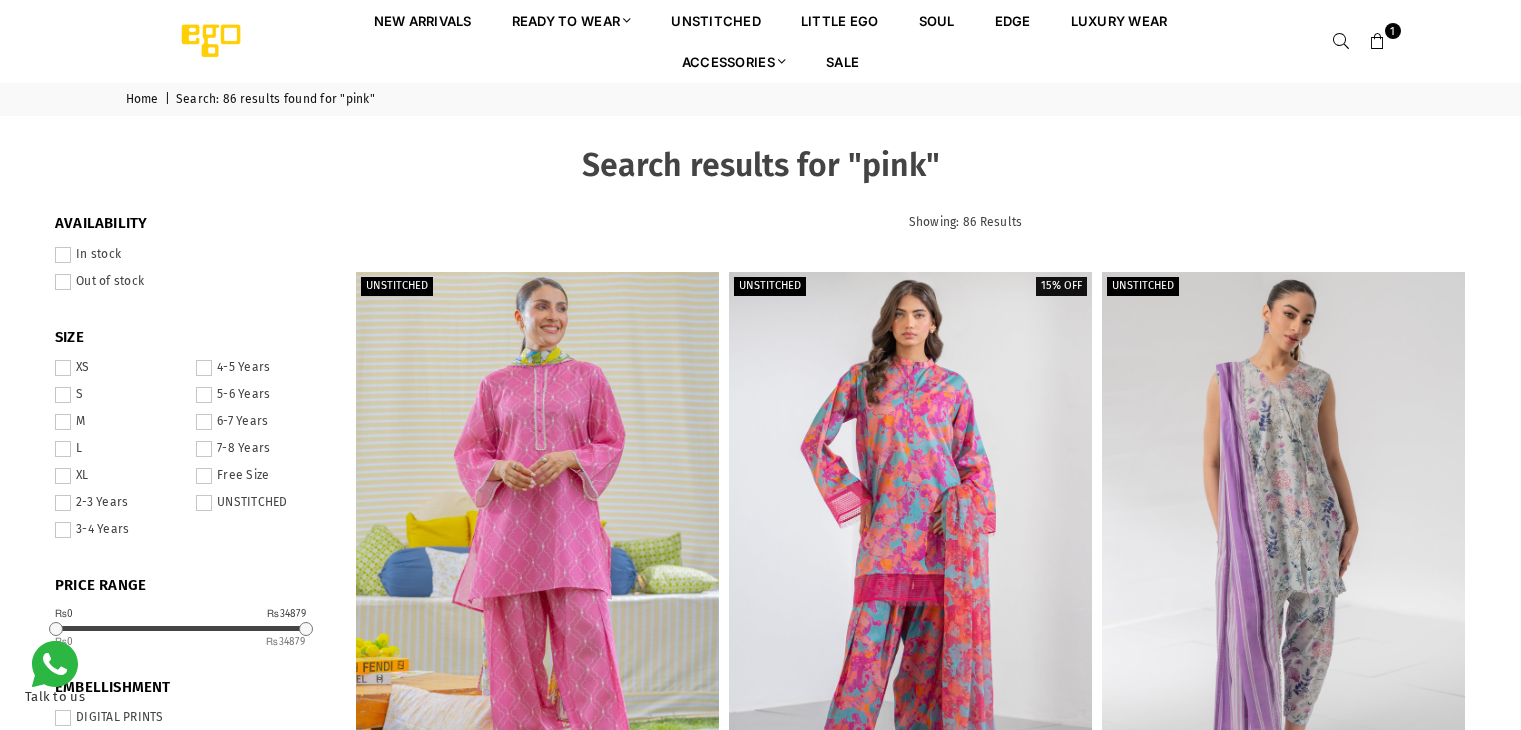 scroll, scrollTop: 0, scrollLeft: 0, axis: both 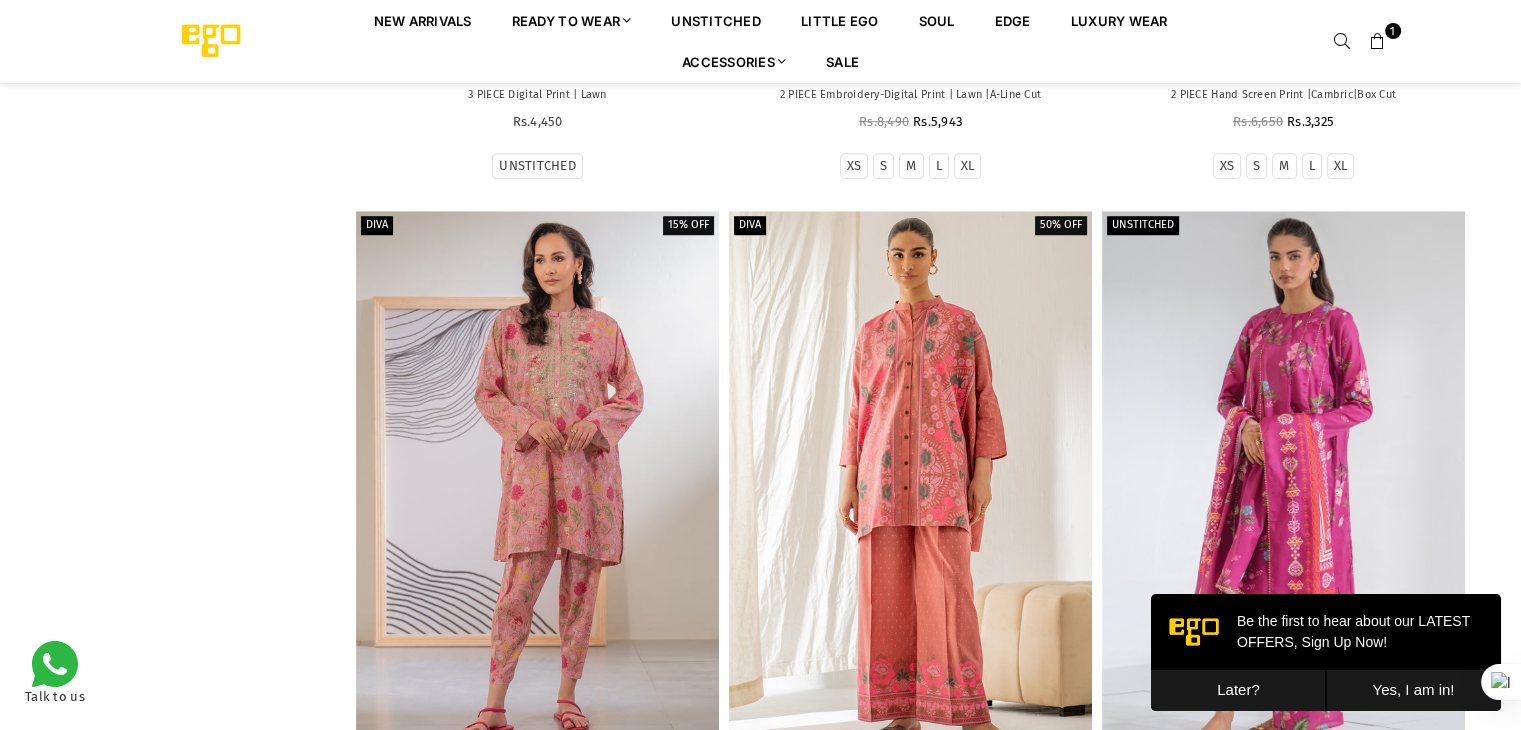 click at bounding box center [537, 483] 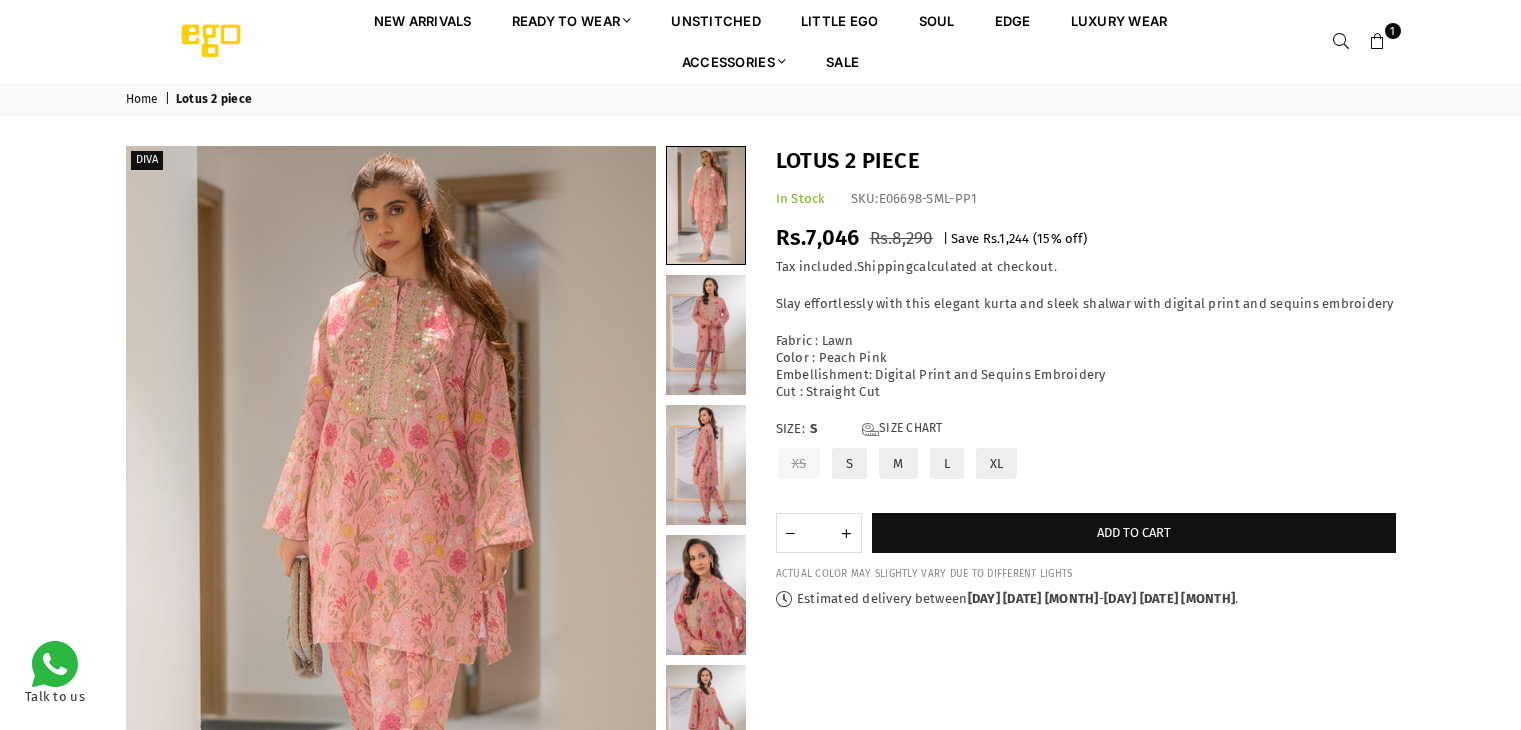 scroll, scrollTop: 0, scrollLeft: 0, axis: both 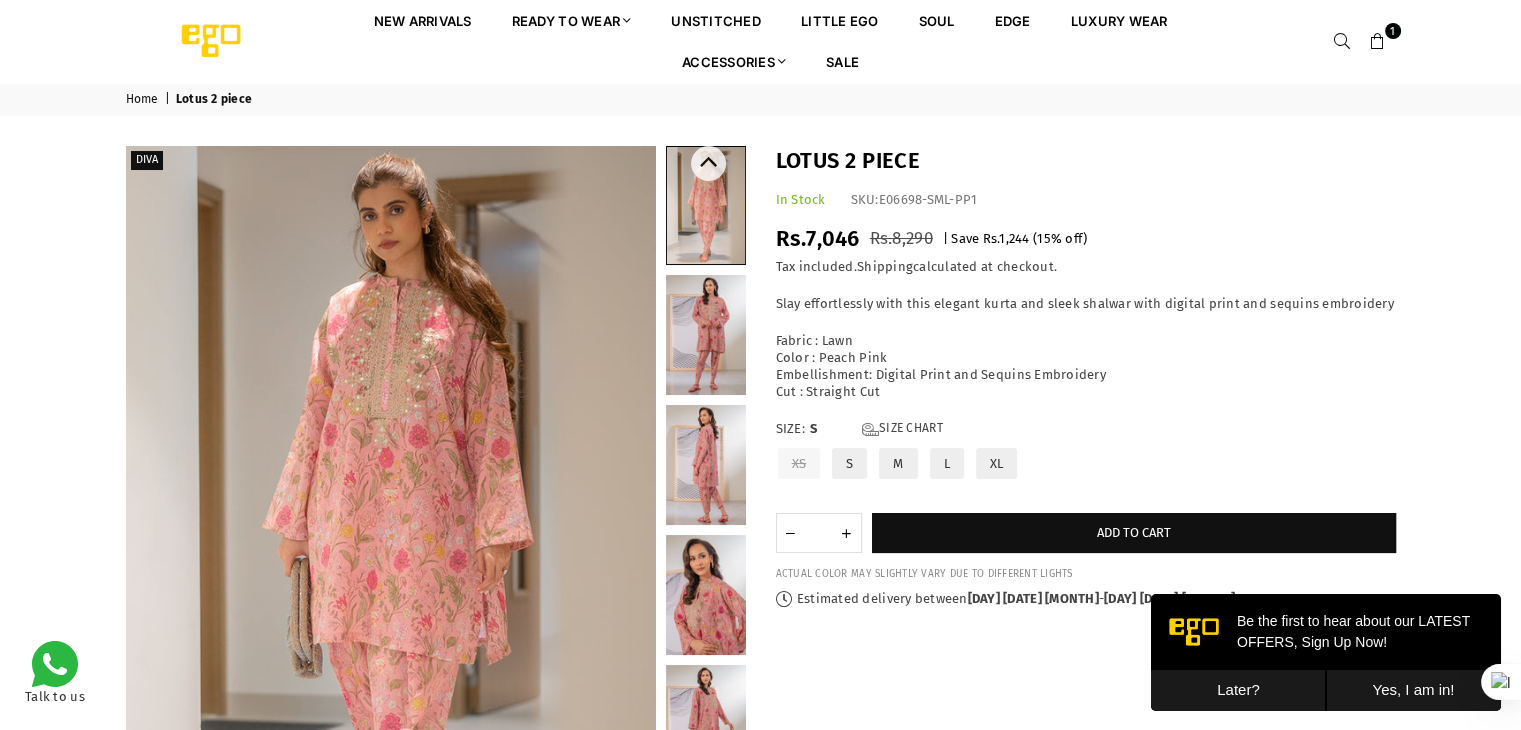 click at bounding box center [706, 335] 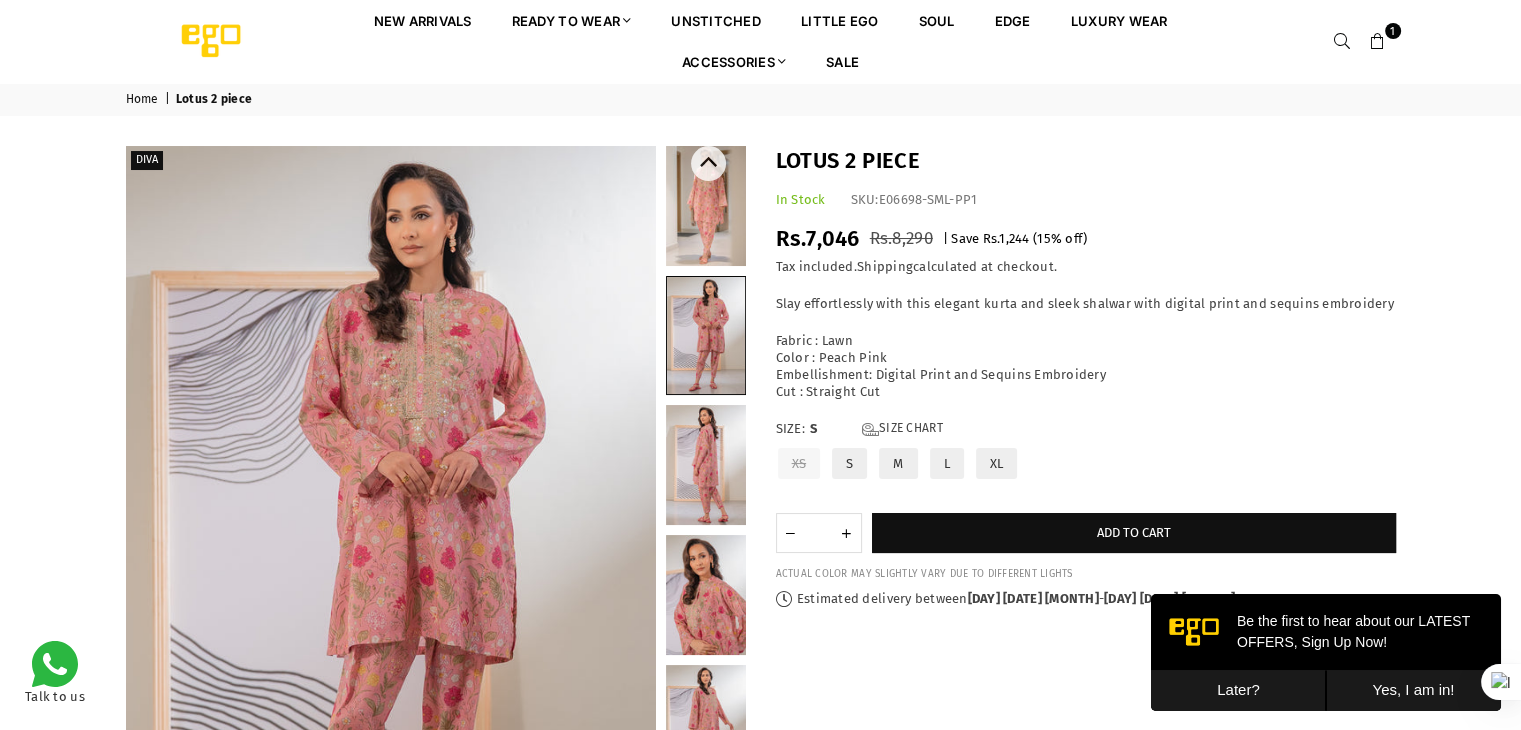 click at bounding box center (706, 465) 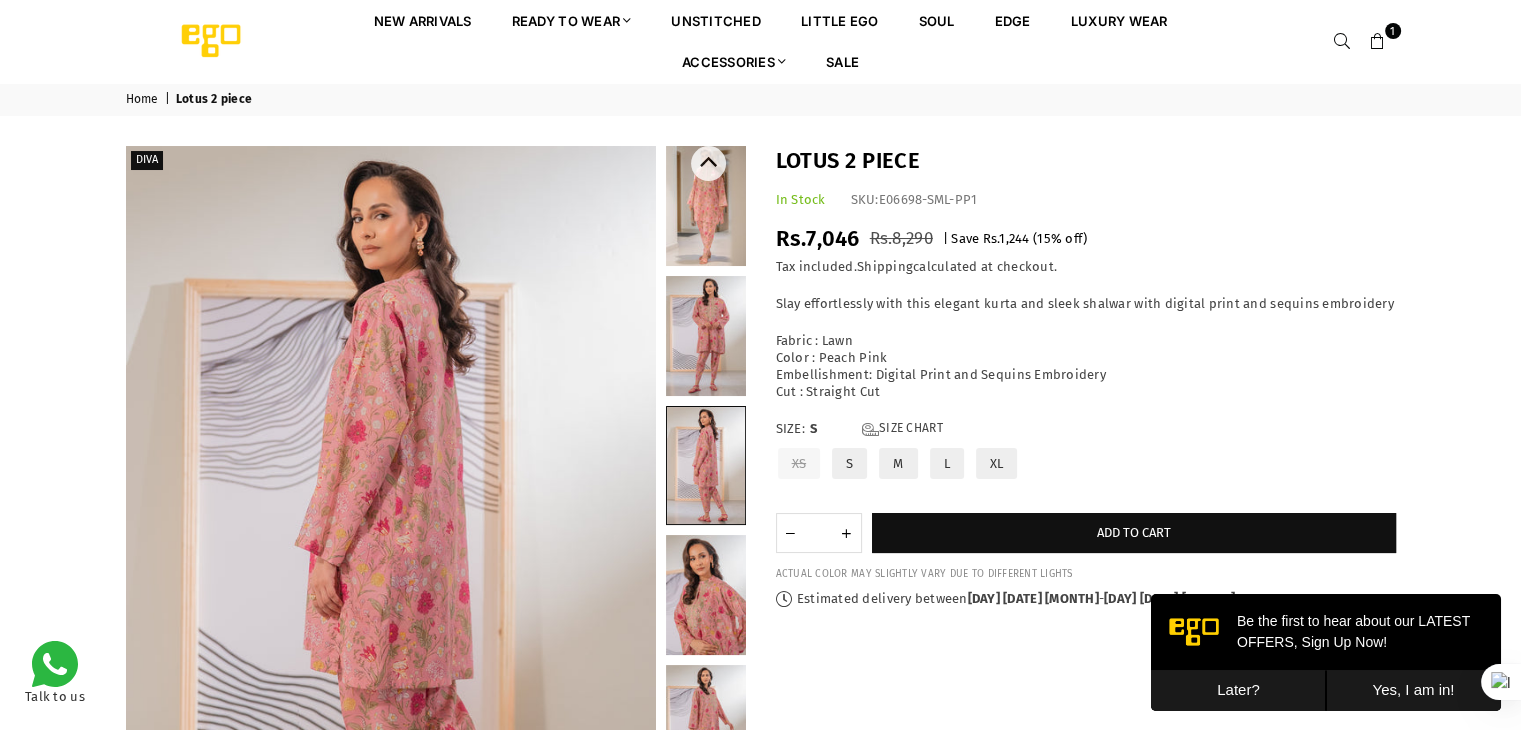 click at bounding box center (706, 595) 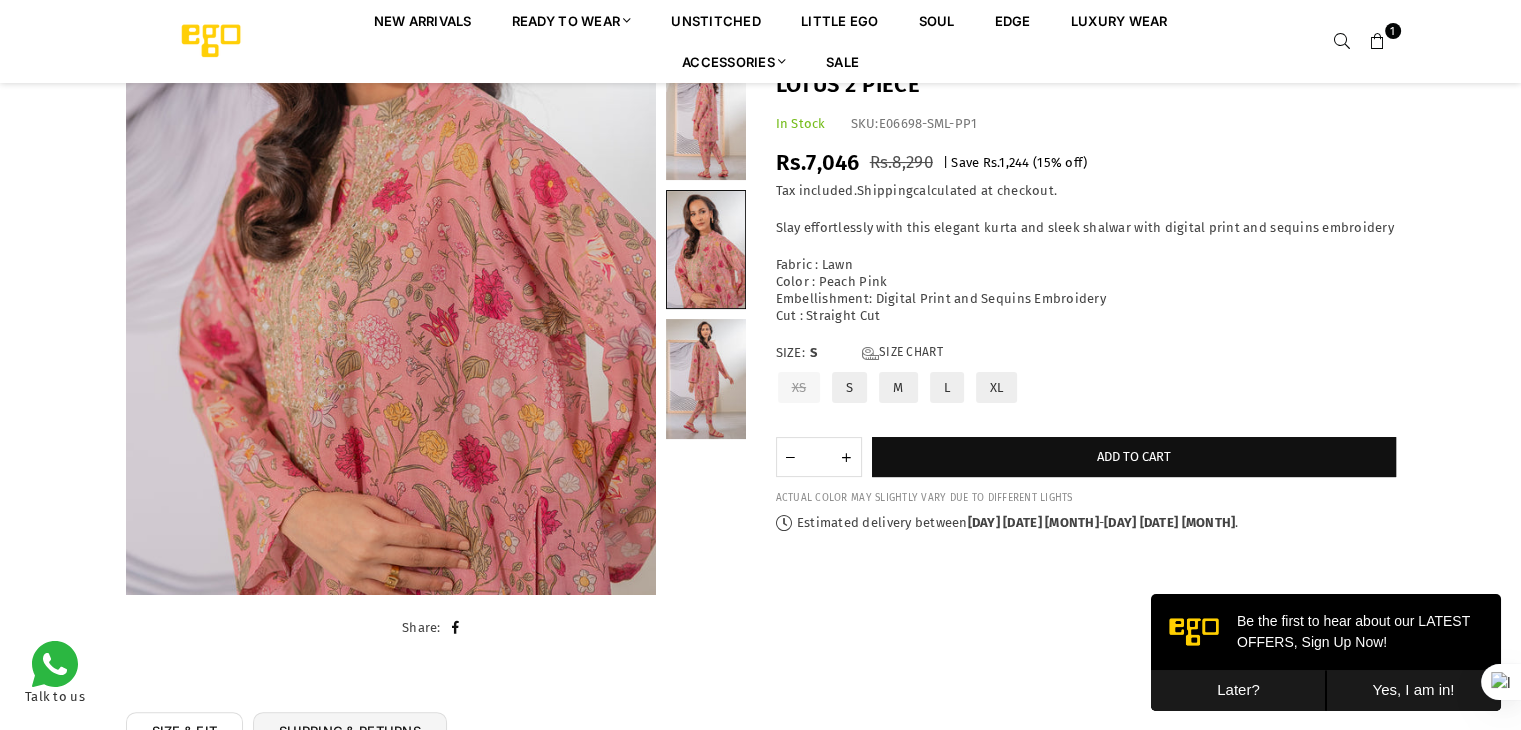 scroll, scrollTop: 382, scrollLeft: 0, axis: vertical 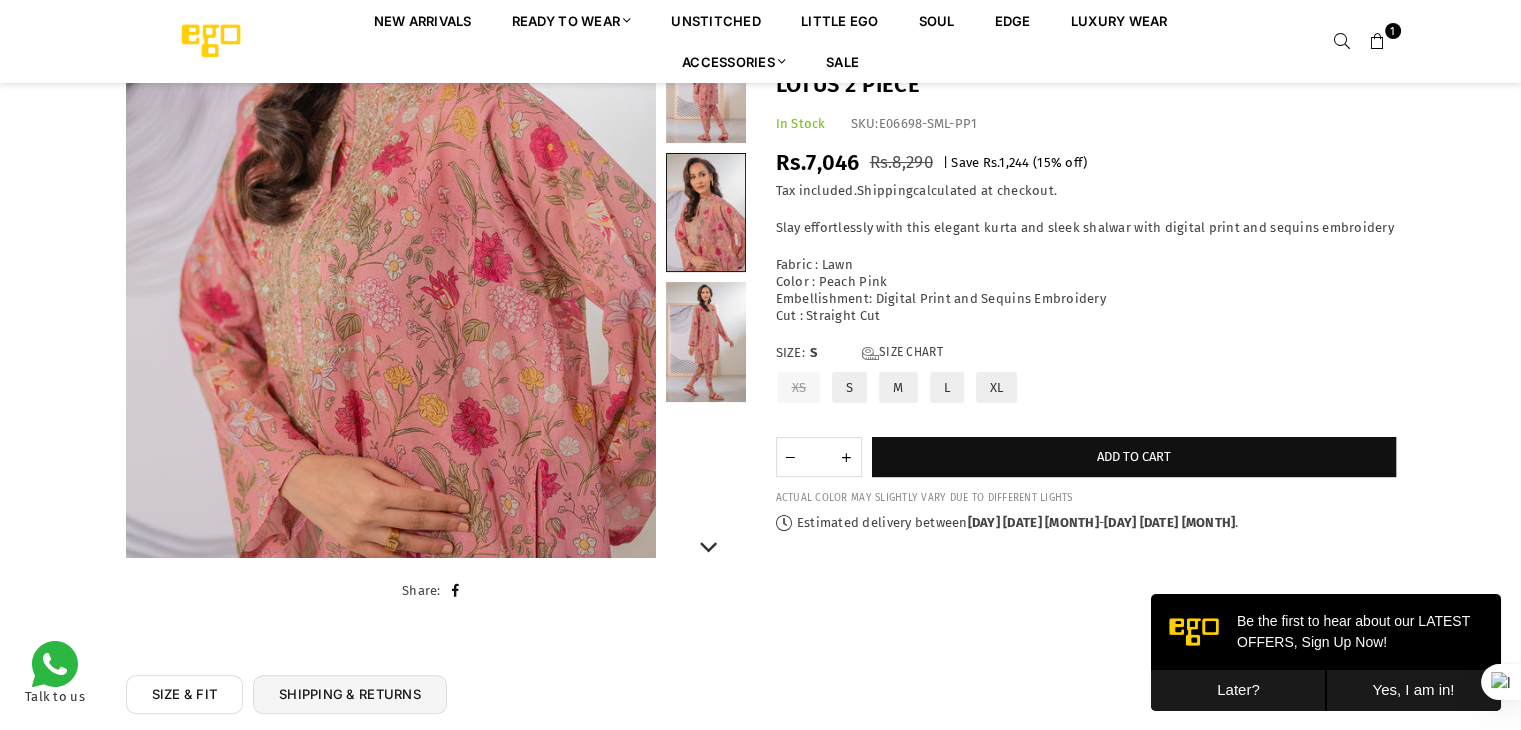 click at bounding box center [706, 342] 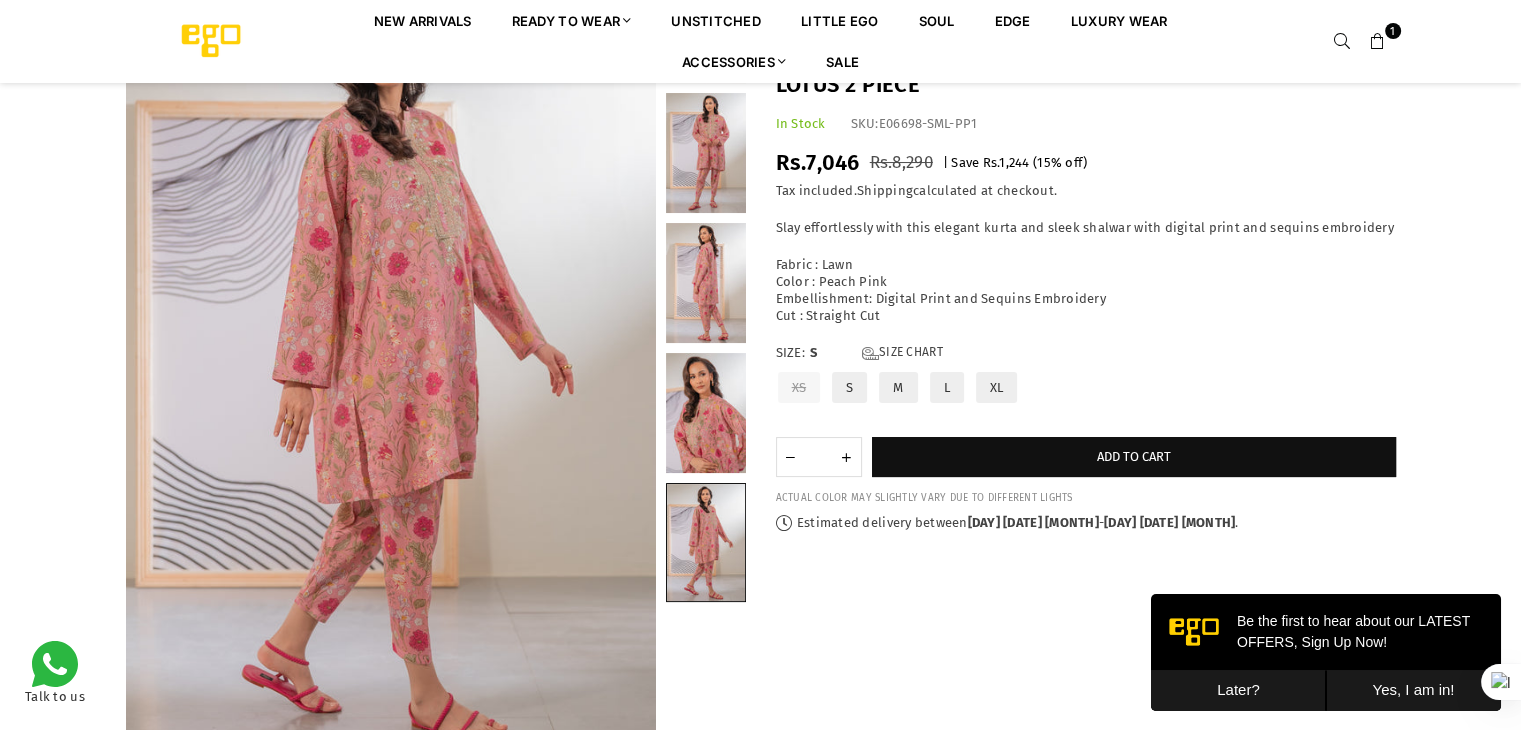 scroll, scrollTop: 0, scrollLeft: 0, axis: both 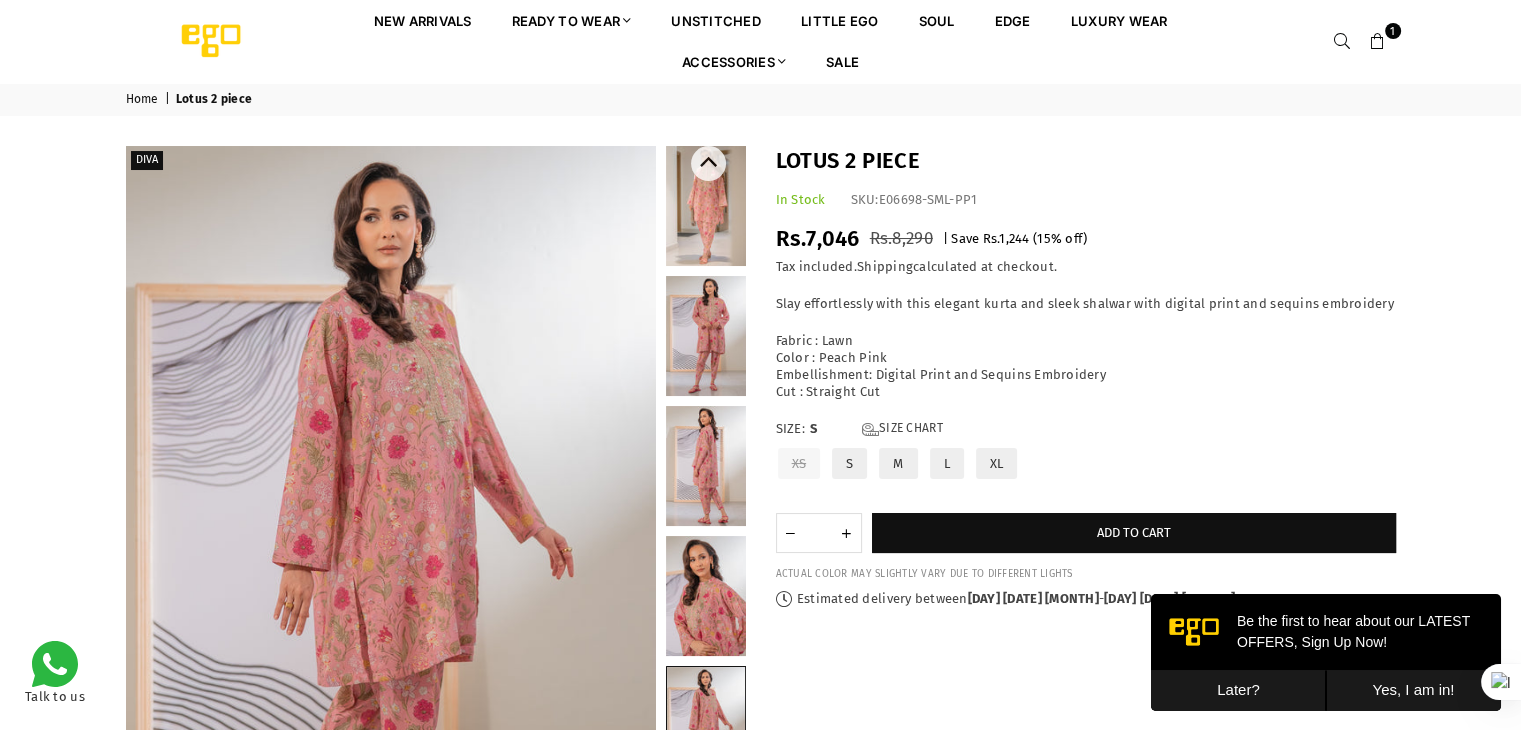 click at bounding box center (706, 206) 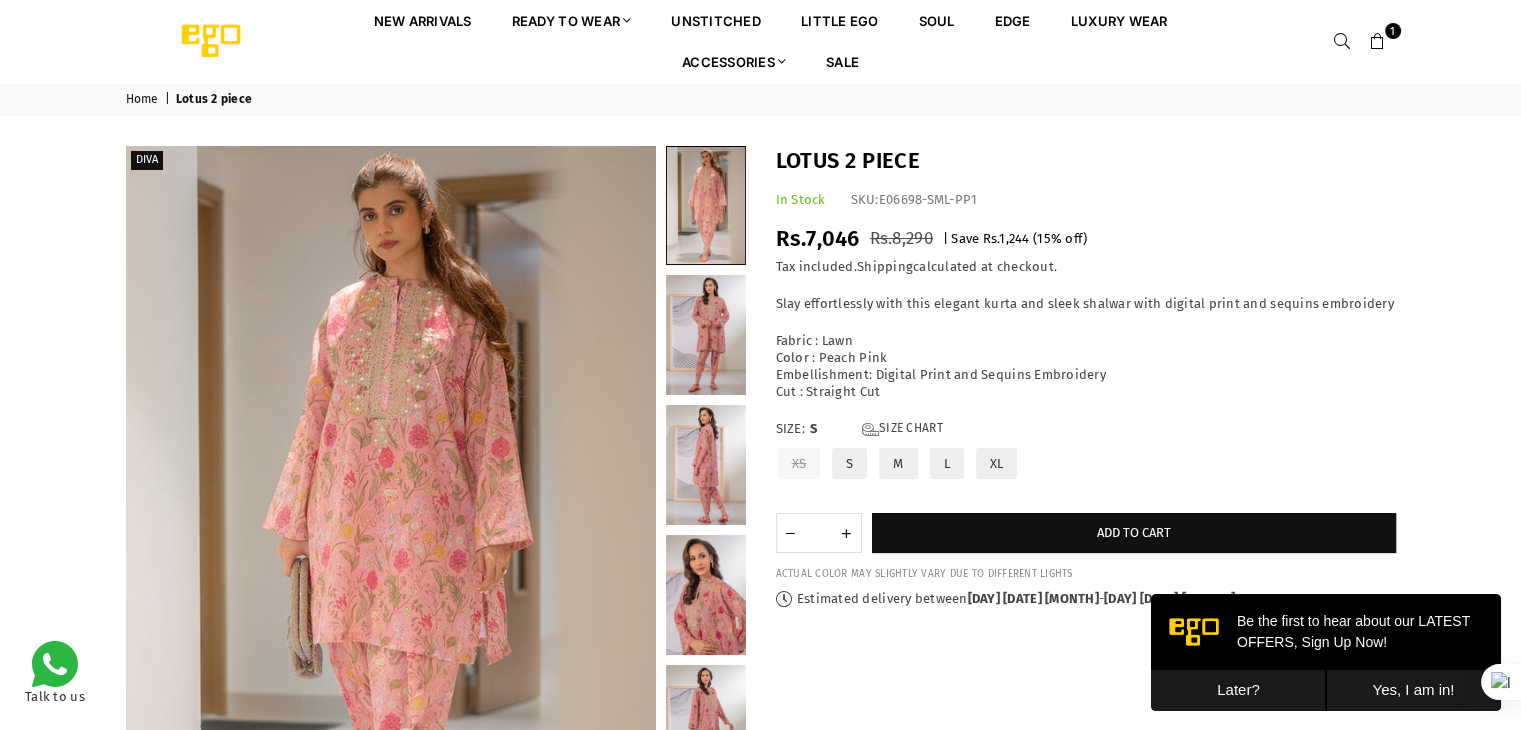 click on "L" at bounding box center [947, 463] 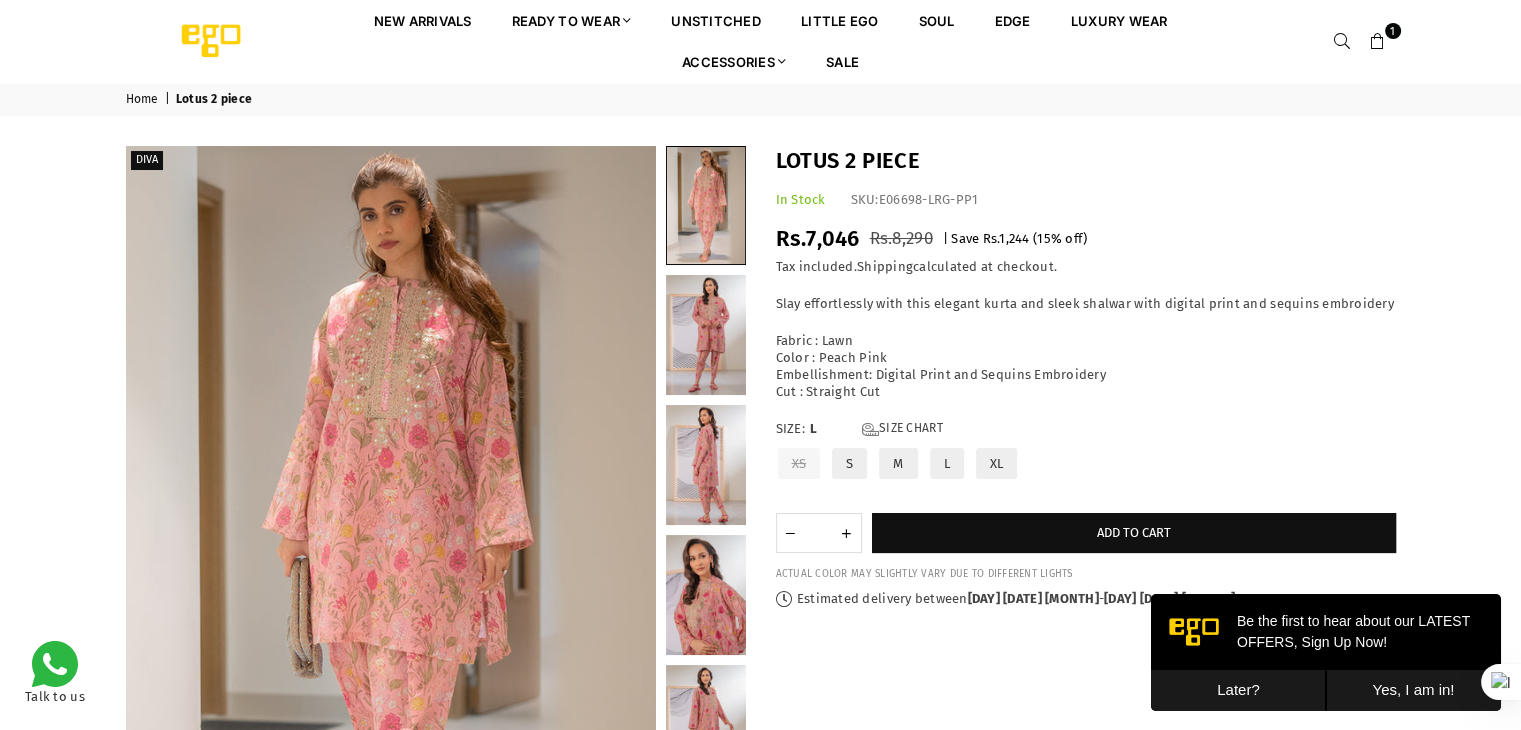 click at bounding box center [1378, 42] 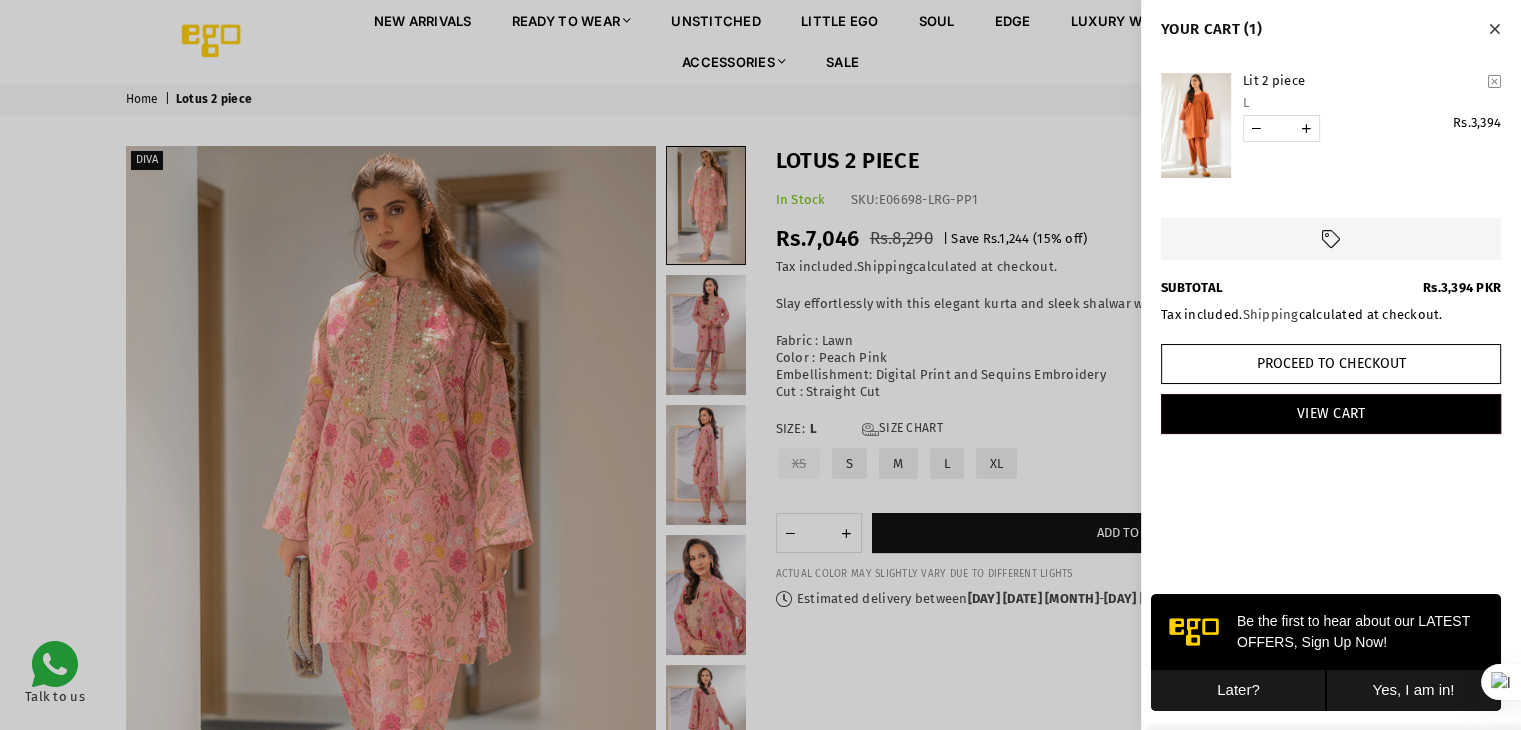 click at bounding box center [1494, 29] 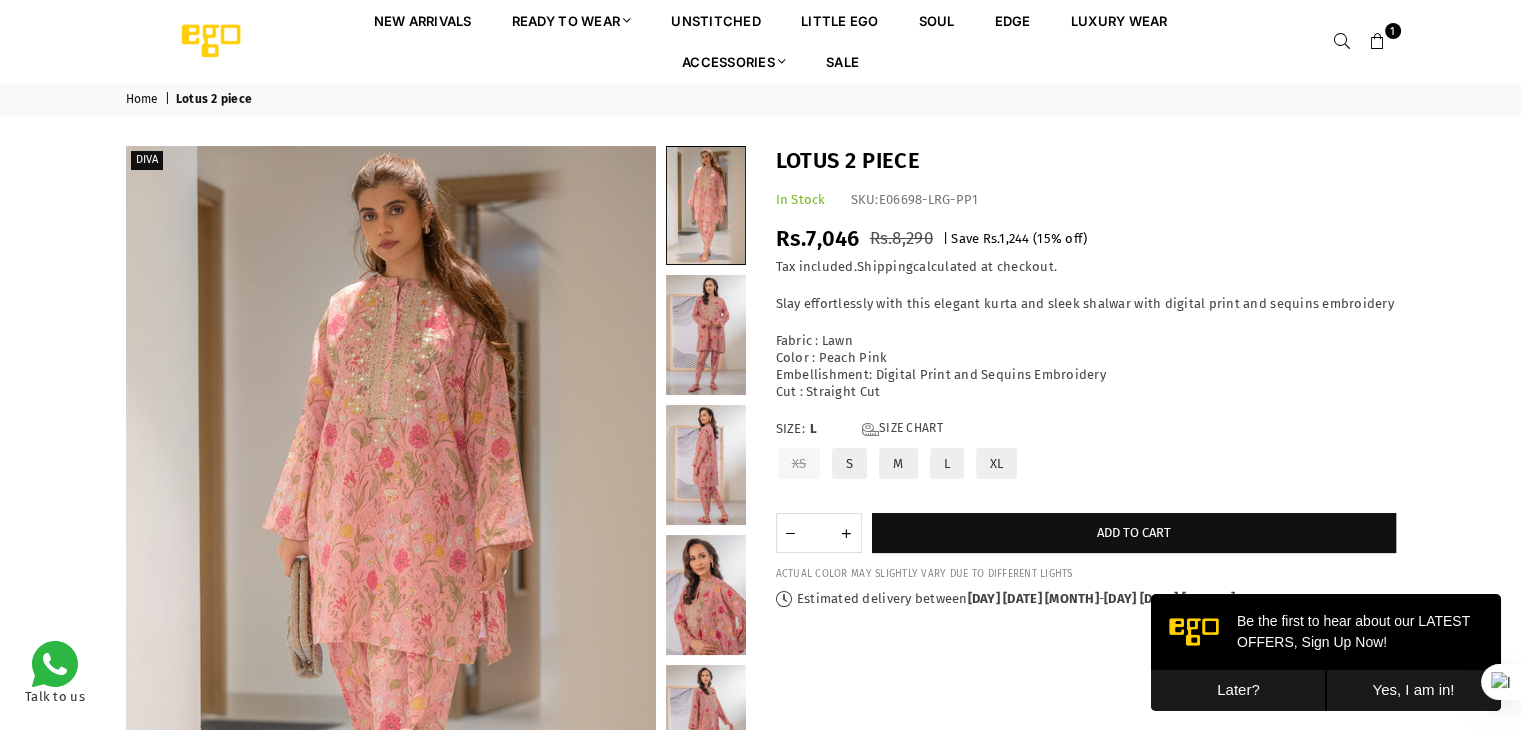 click on "Later?" at bounding box center (1238, 690) 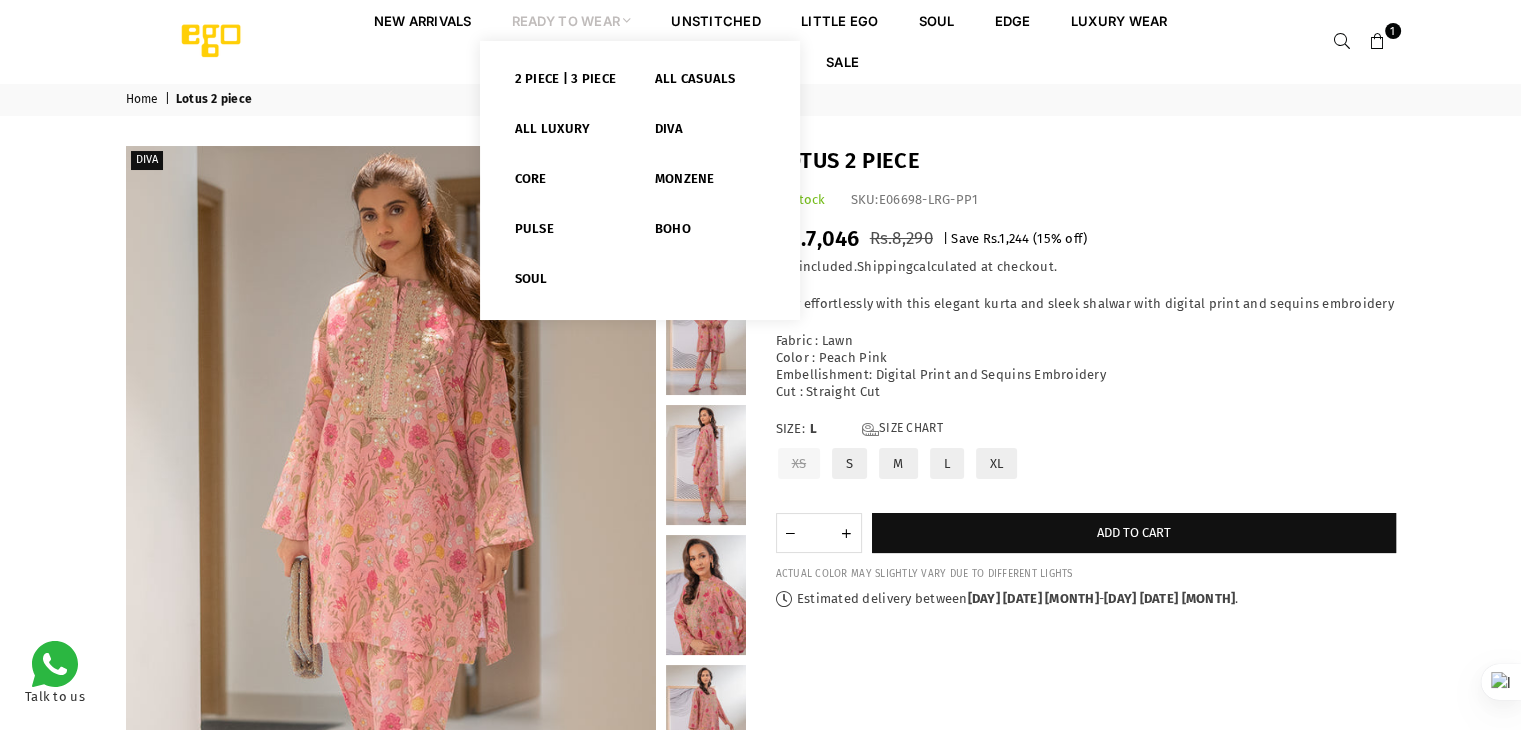 click on "Ready to Wear" at bounding box center (572, 20) 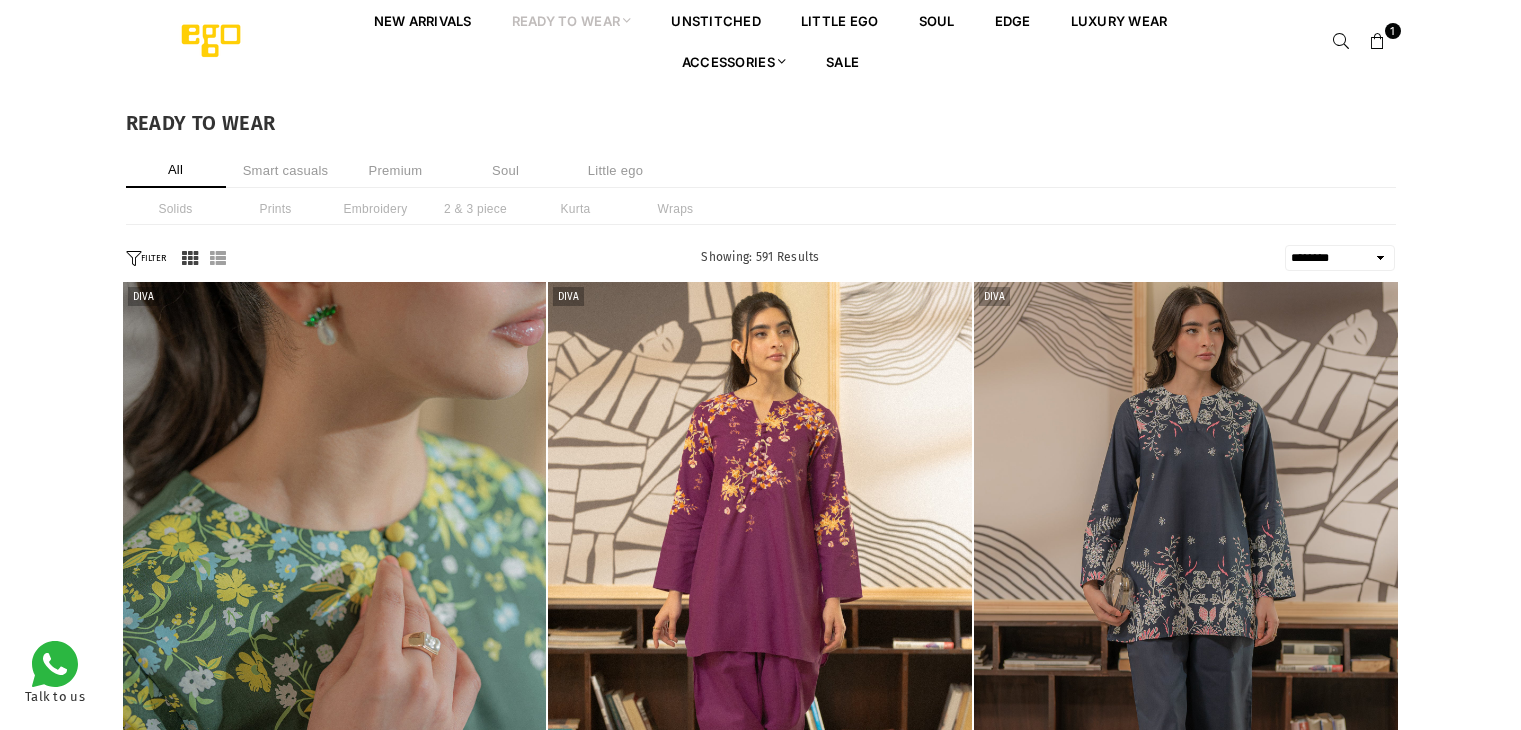 select on "******" 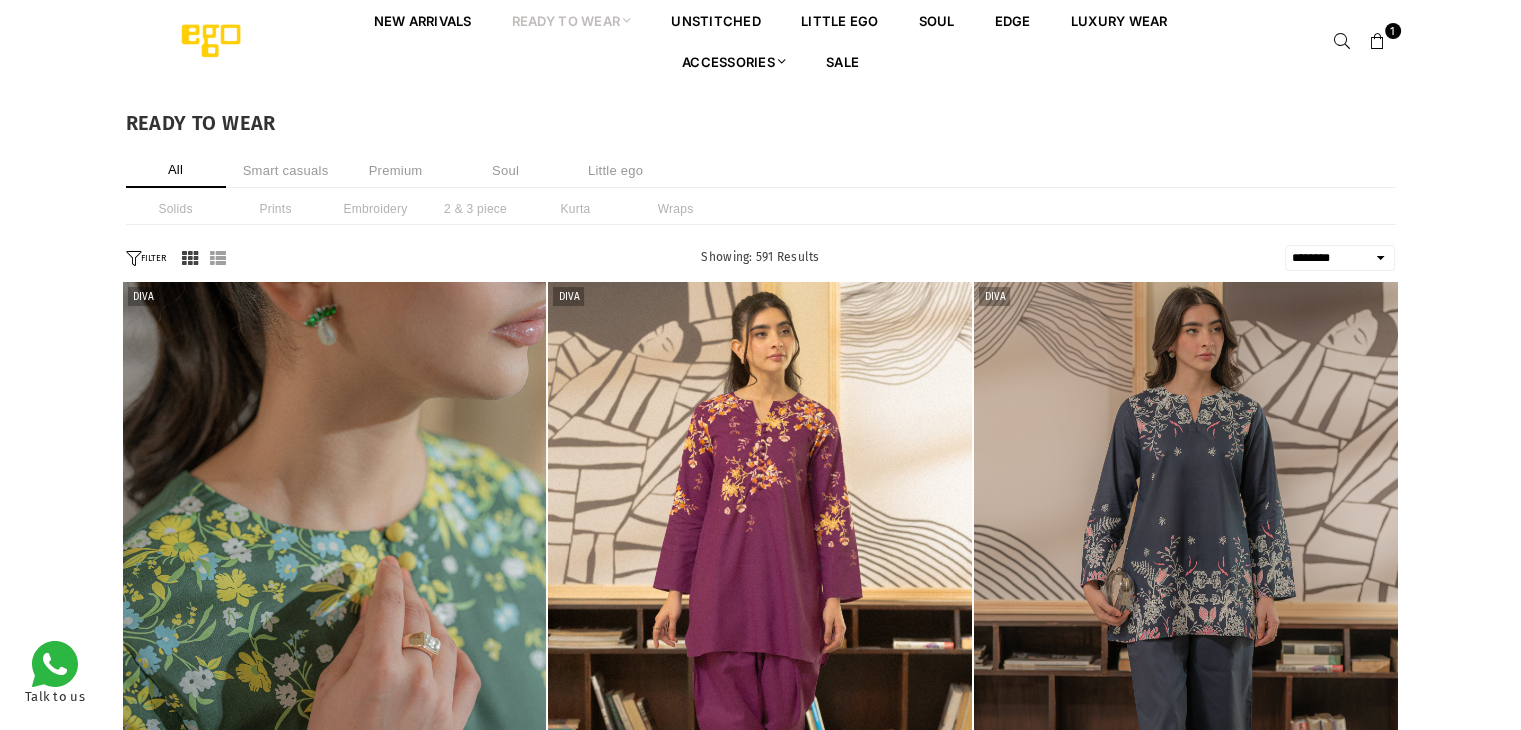 scroll, scrollTop: 0, scrollLeft: 0, axis: both 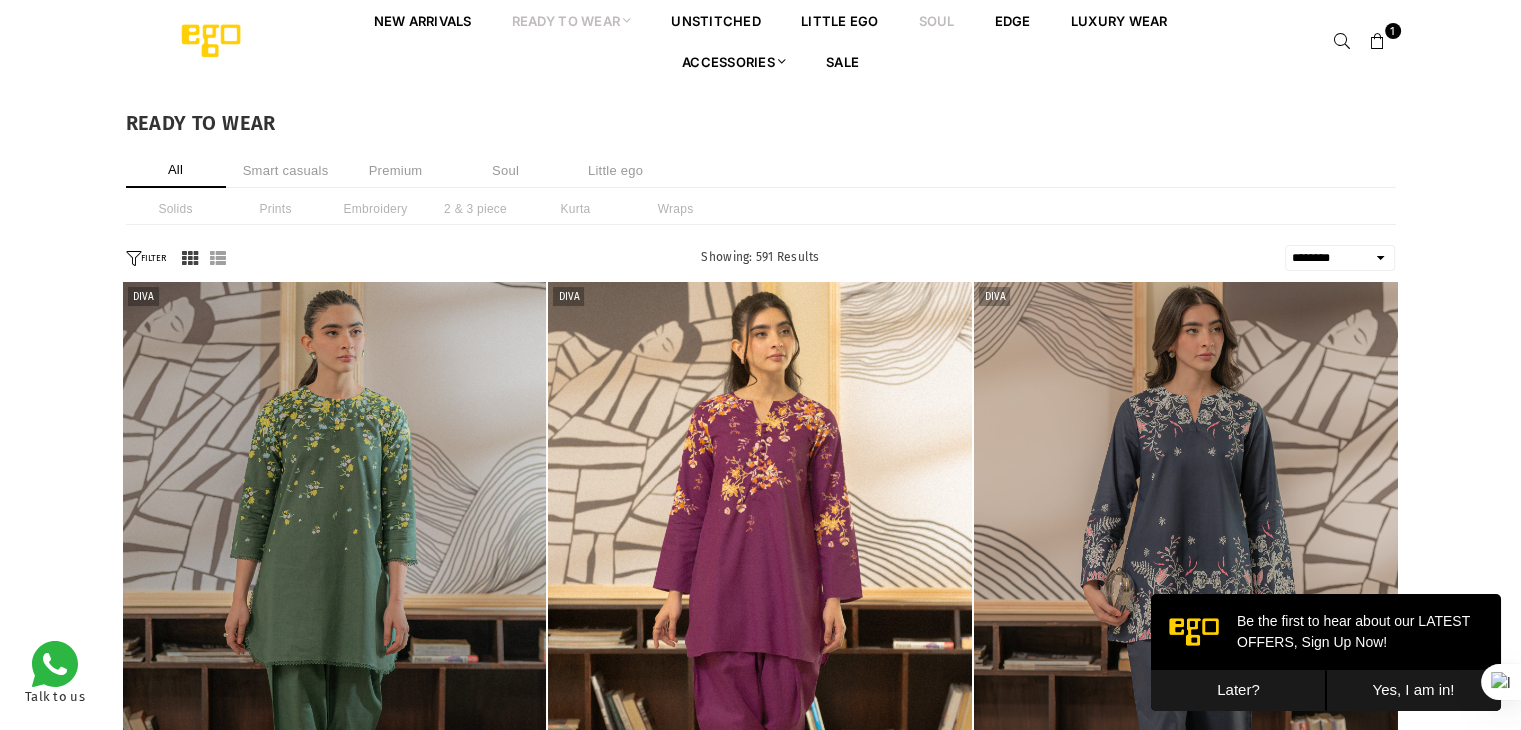 click on "Soul" at bounding box center (937, 20) 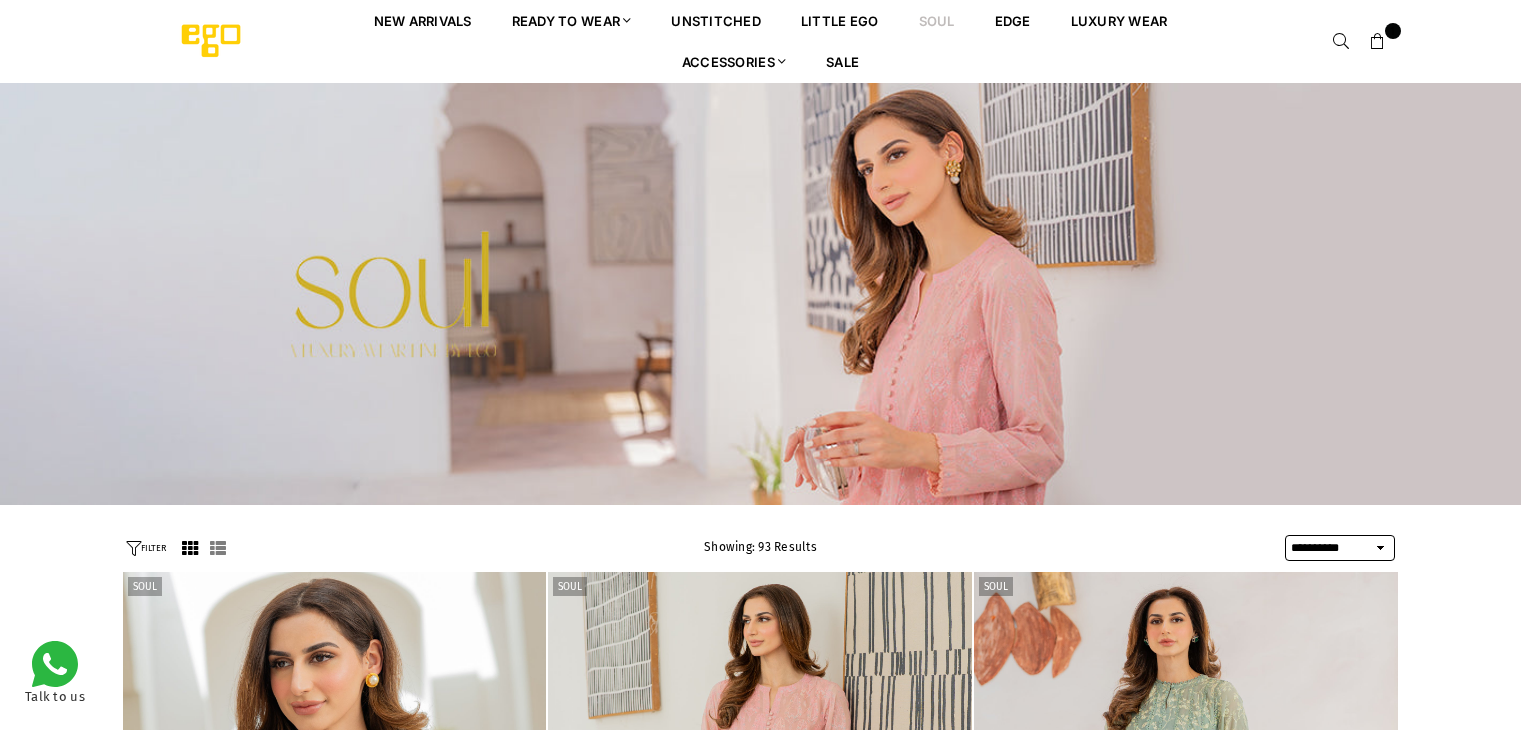 select on "**********" 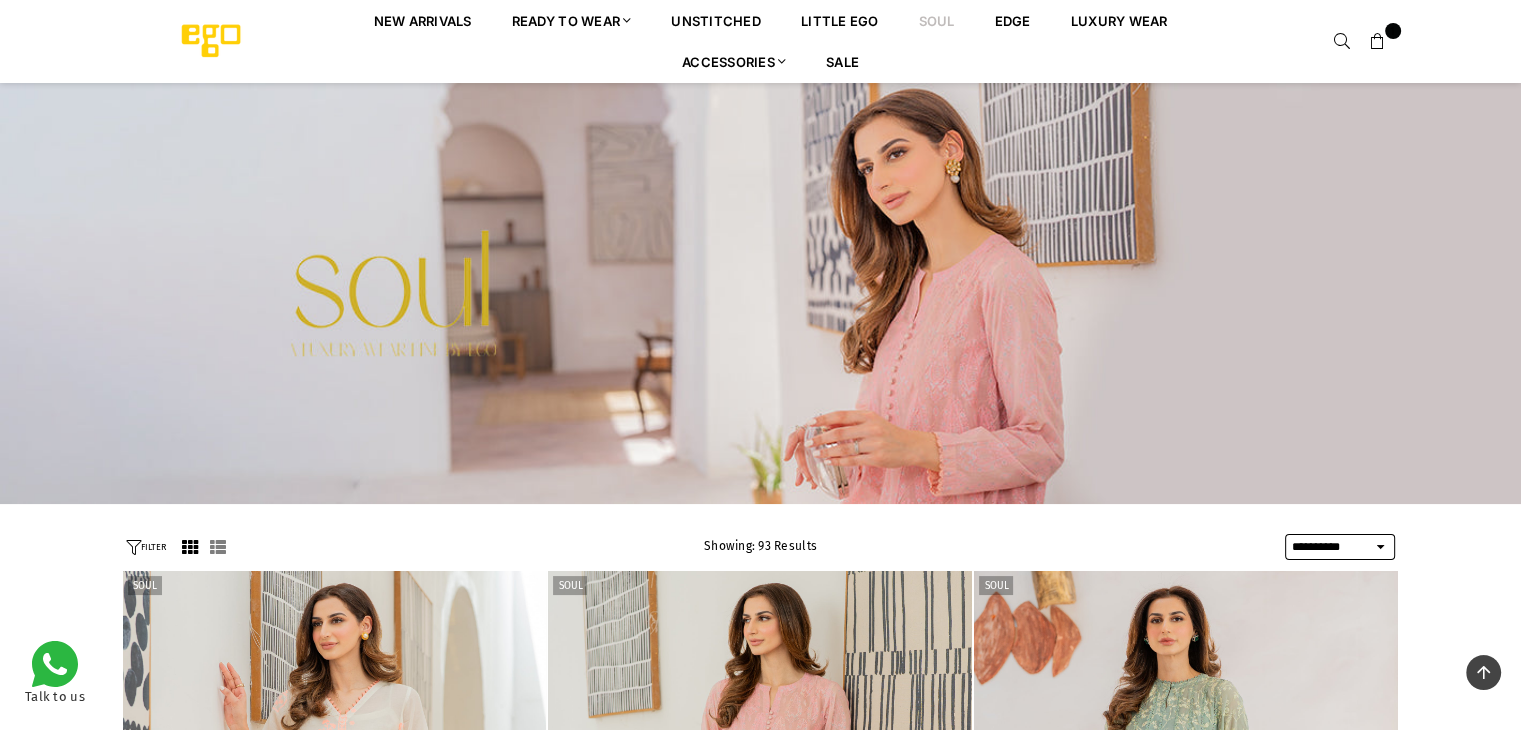 scroll, scrollTop: 482, scrollLeft: 0, axis: vertical 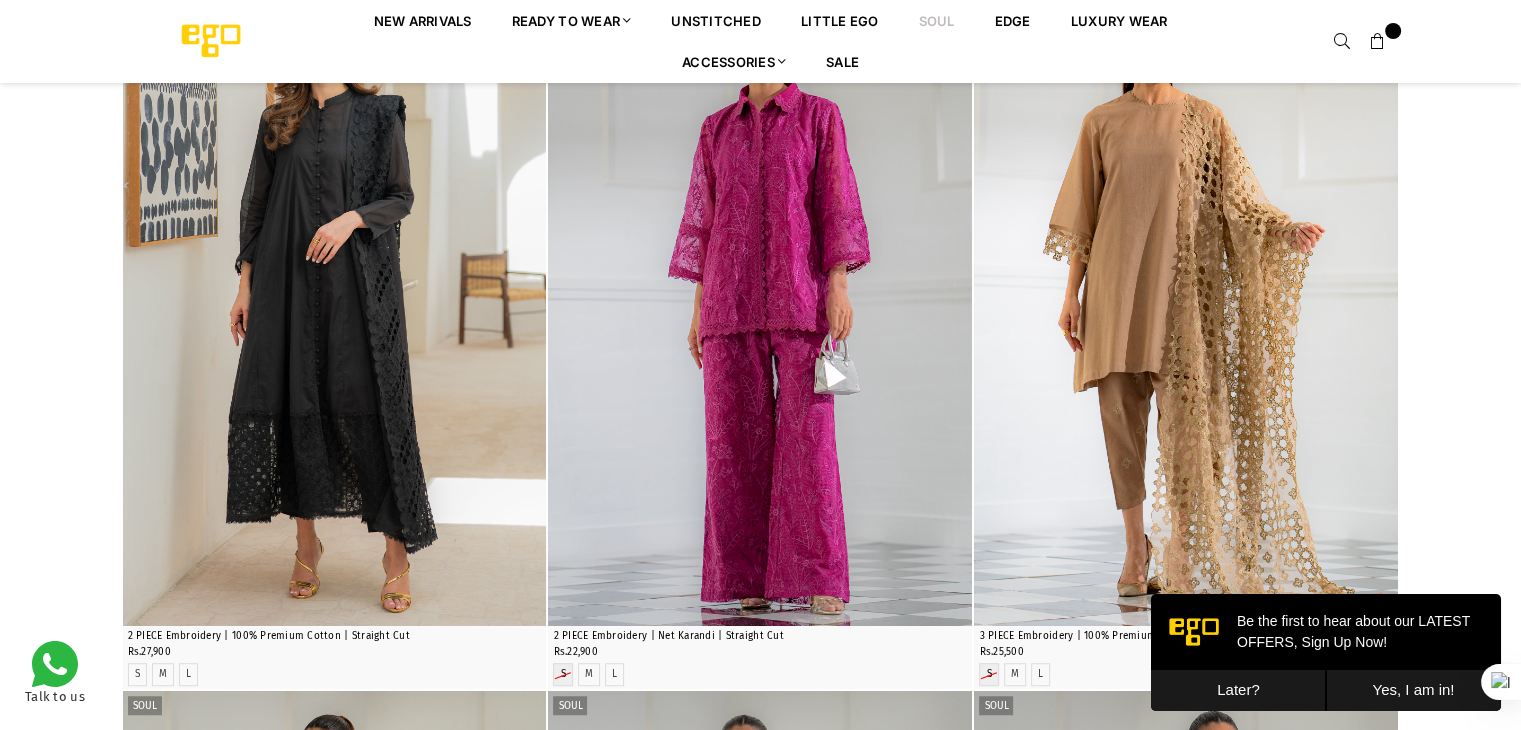 click on "Later?" at bounding box center [1238, 690] 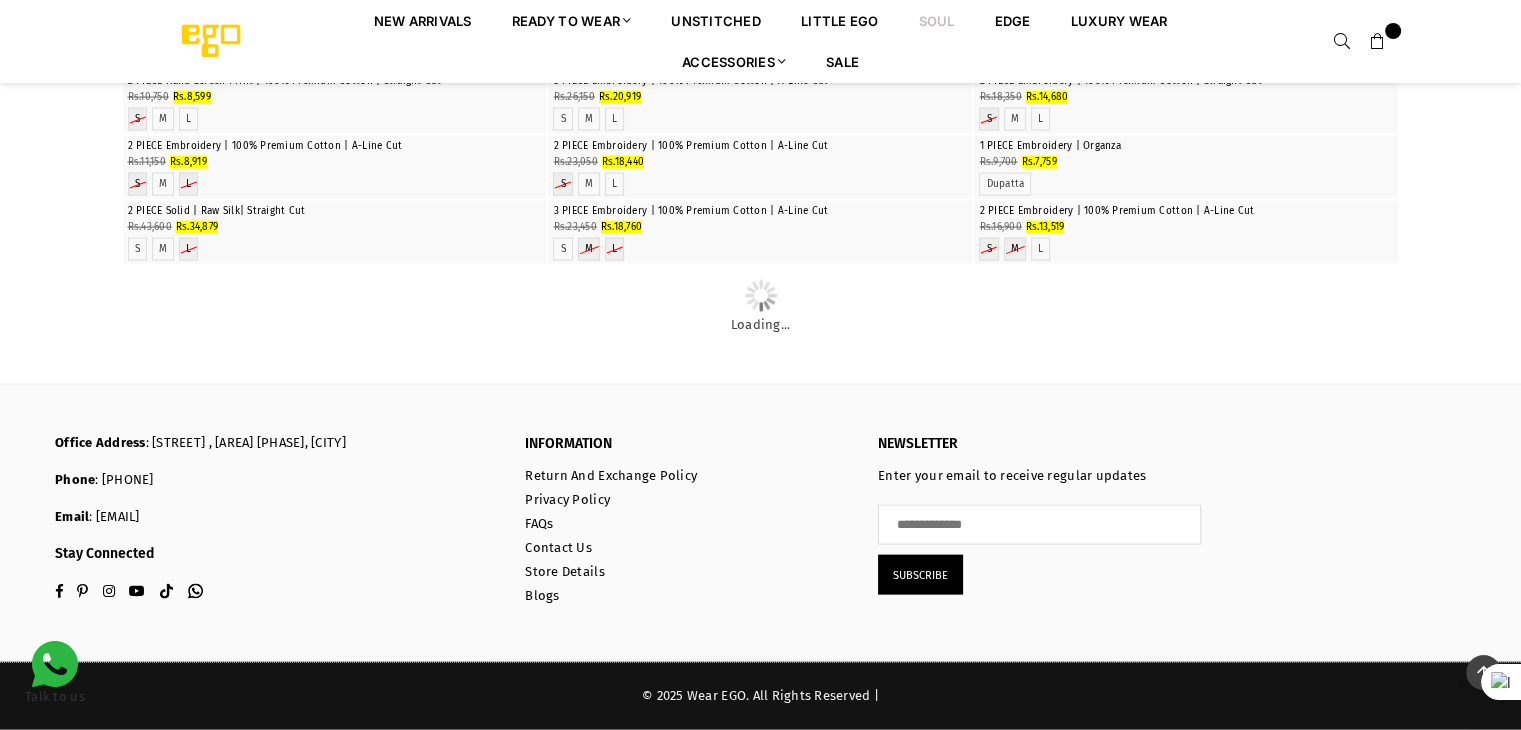 scroll, scrollTop: 12982, scrollLeft: 0, axis: vertical 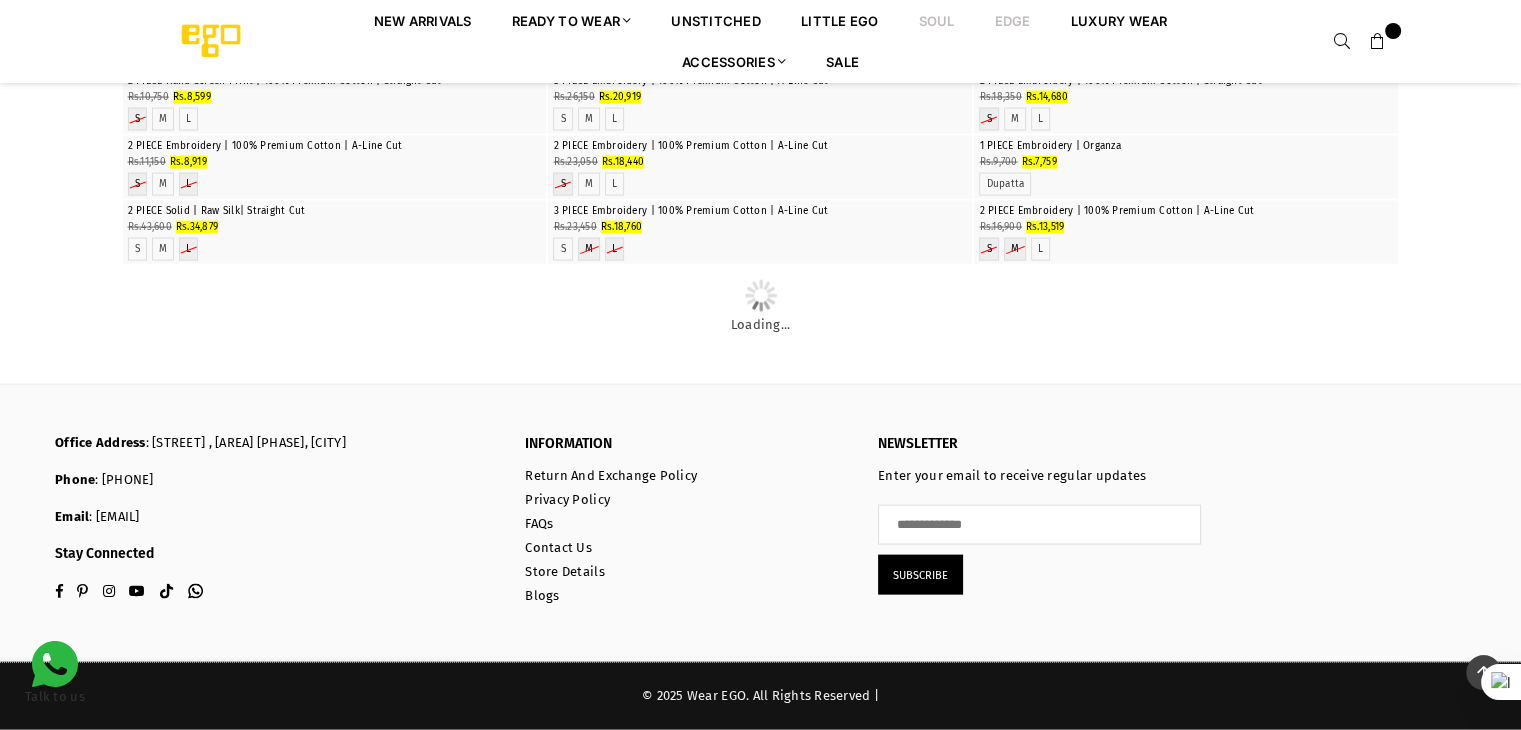 click on "EDGE" at bounding box center [1013, 20] 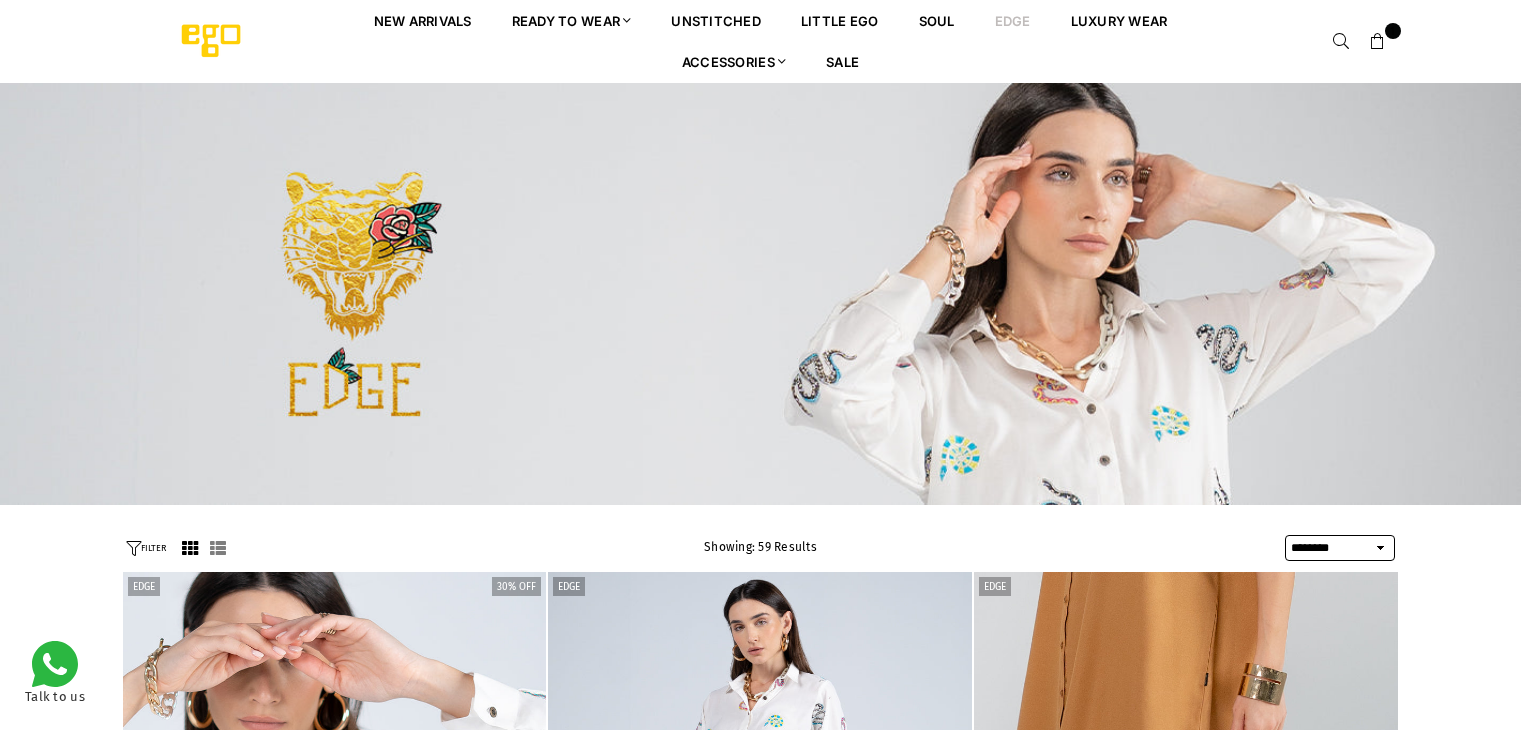 select on "******" 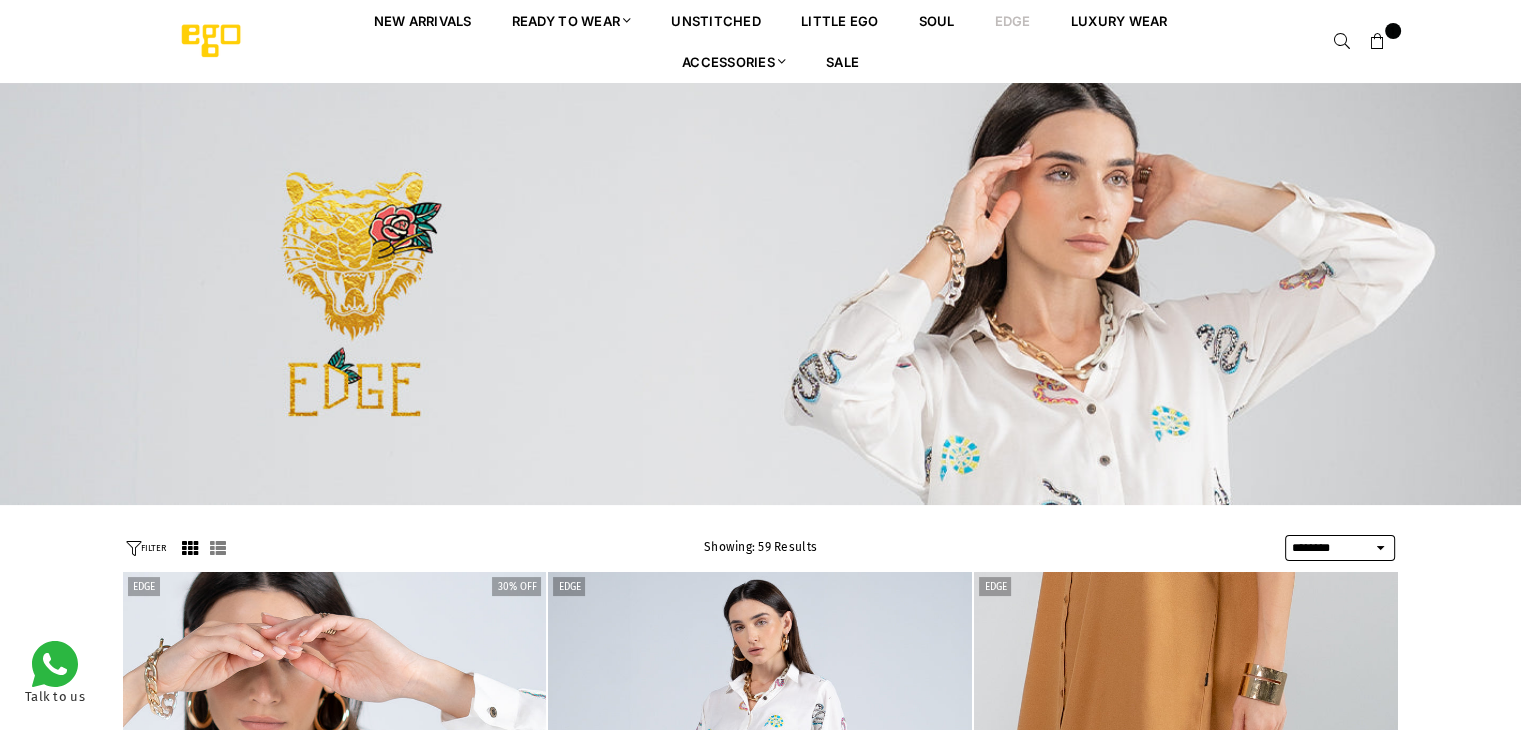 scroll, scrollTop: 0, scrollLeft: 0, axis: both 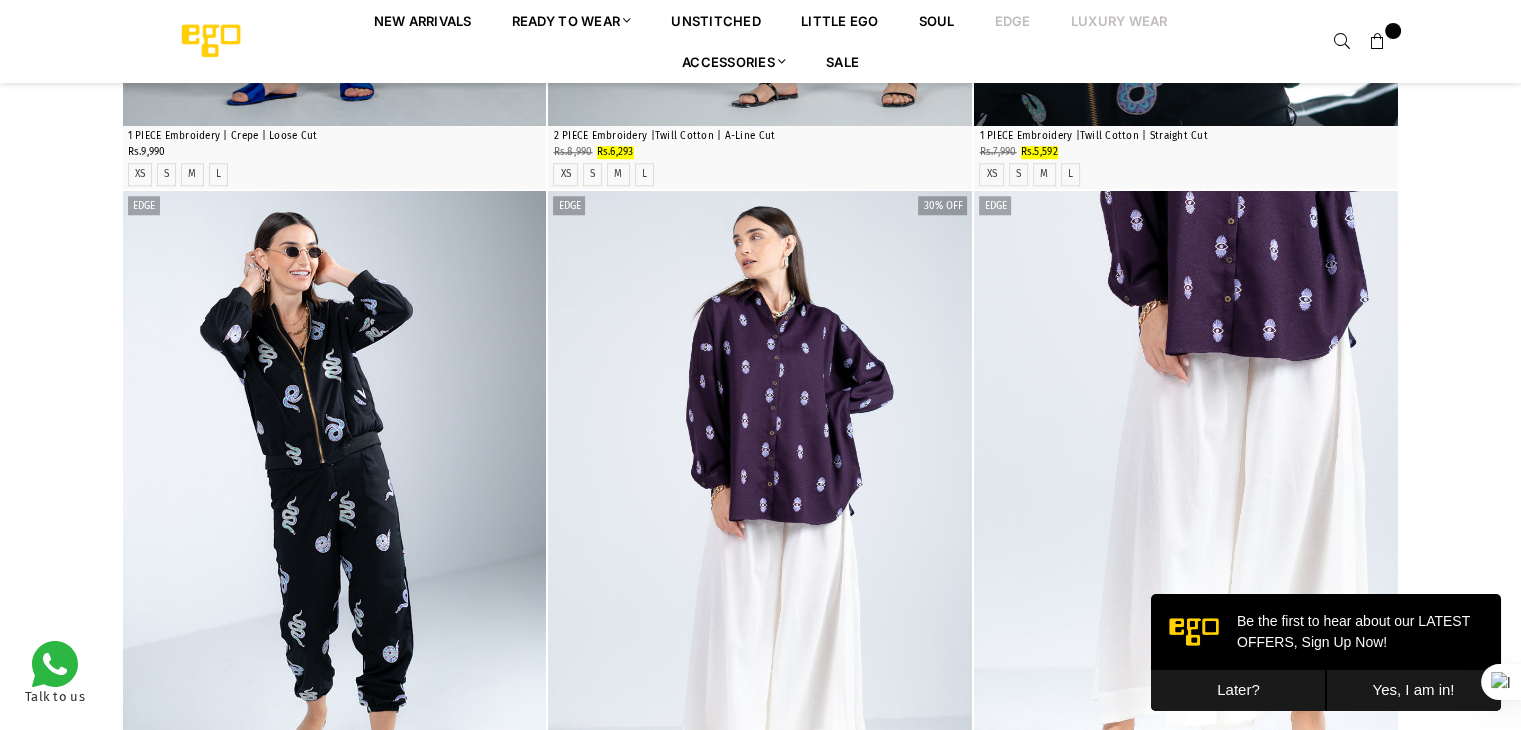click on "Luxury Wear" at bounding box center (1119, 20) 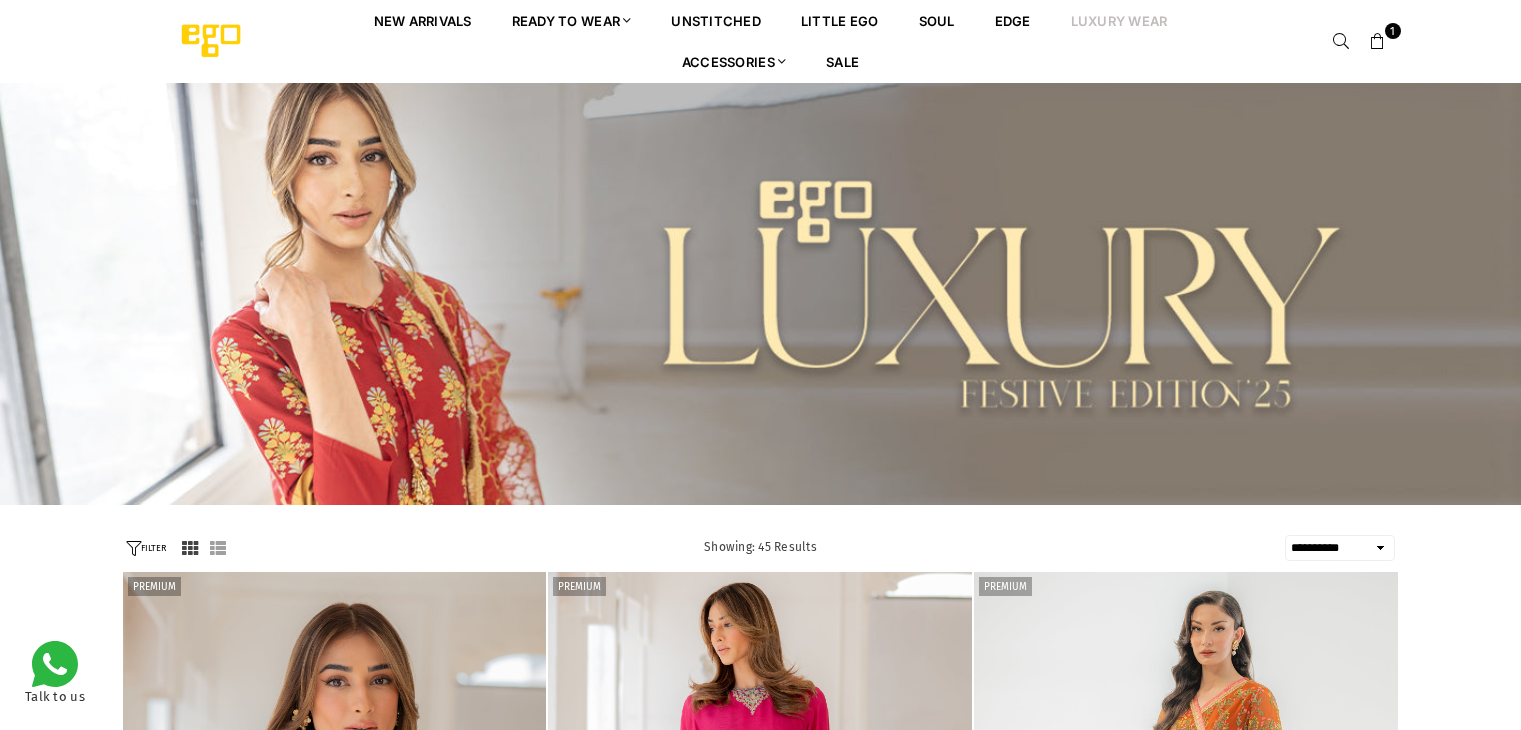 select on "**********" 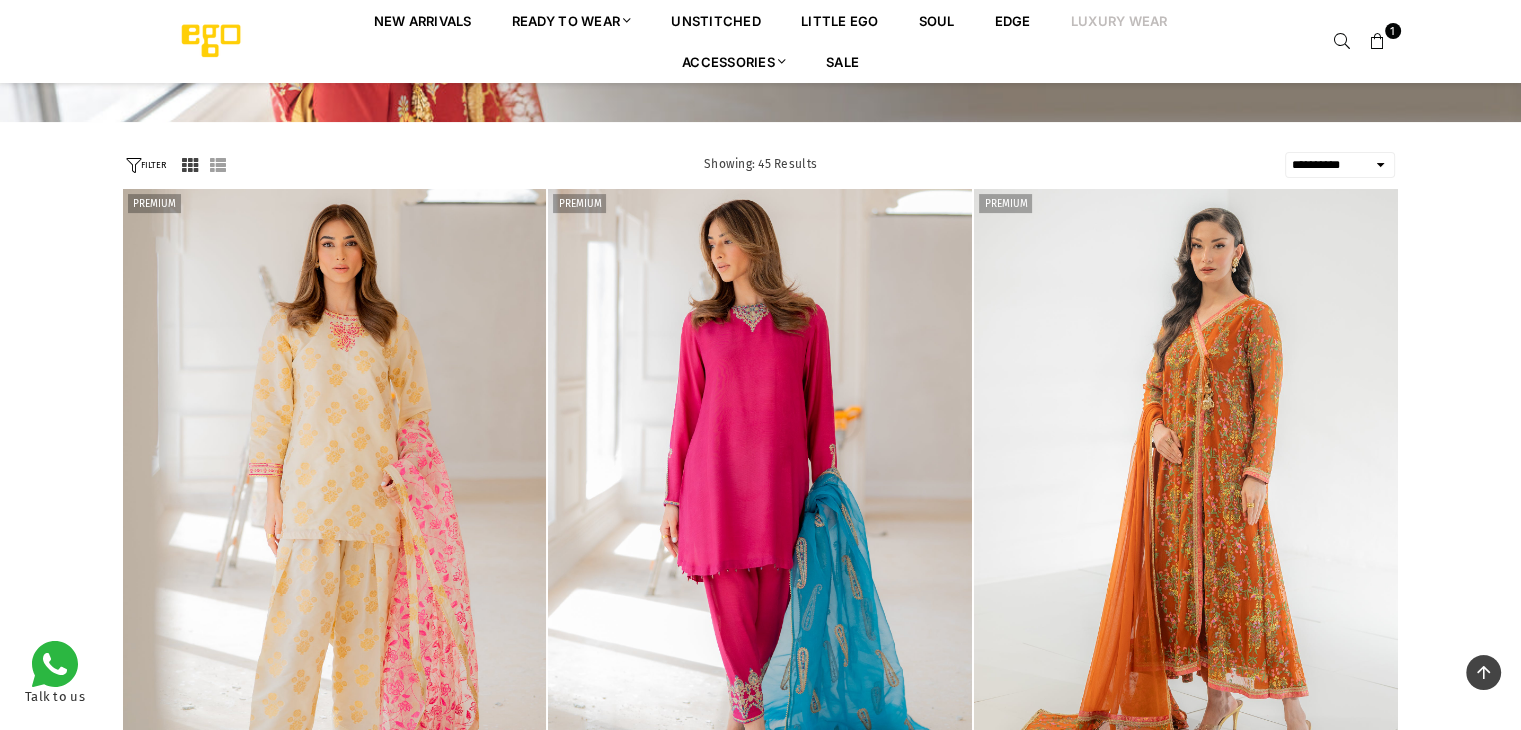 scroll, scrollTop: 582, scrollLeft: 0, axis: vertical 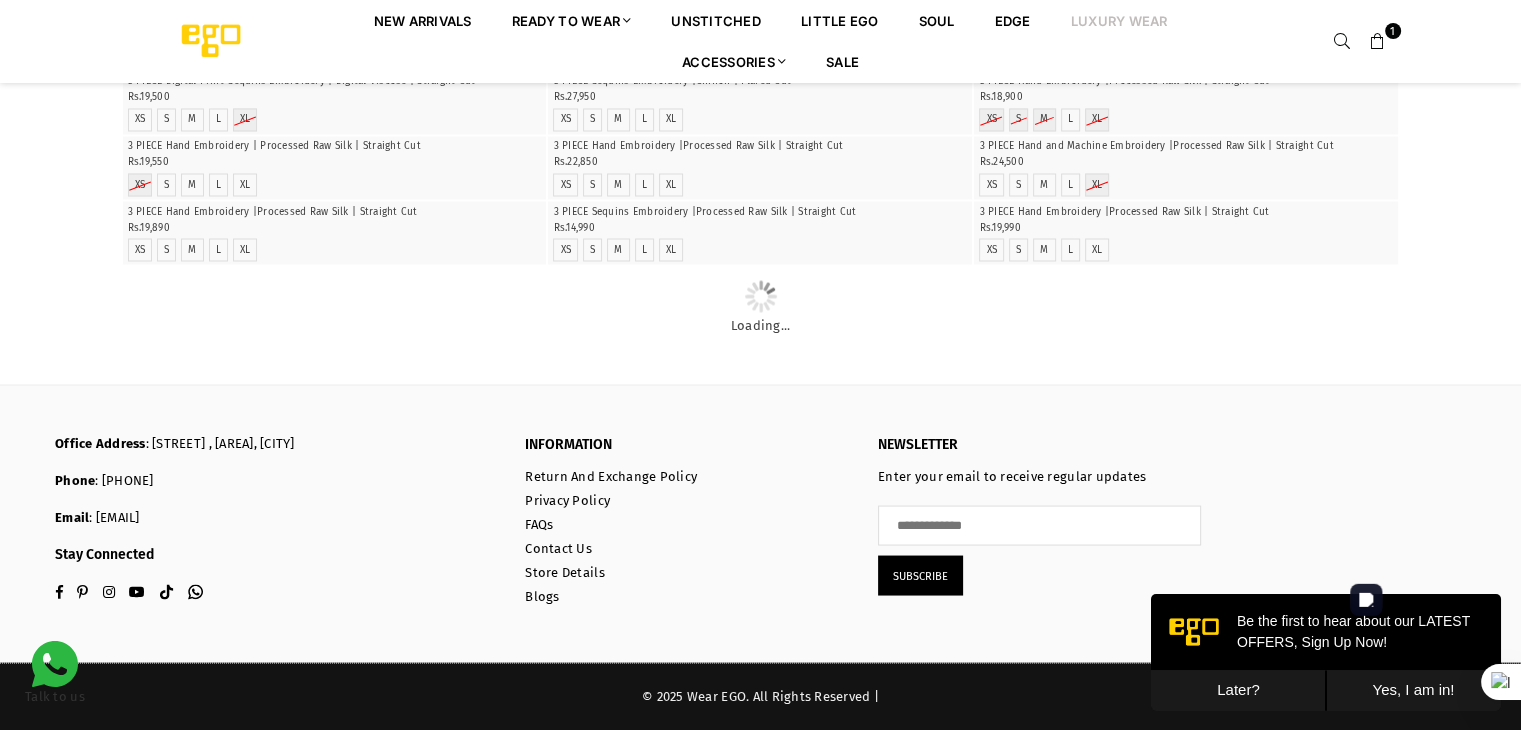 click on "Later?" at bounding box center (1238, 690) 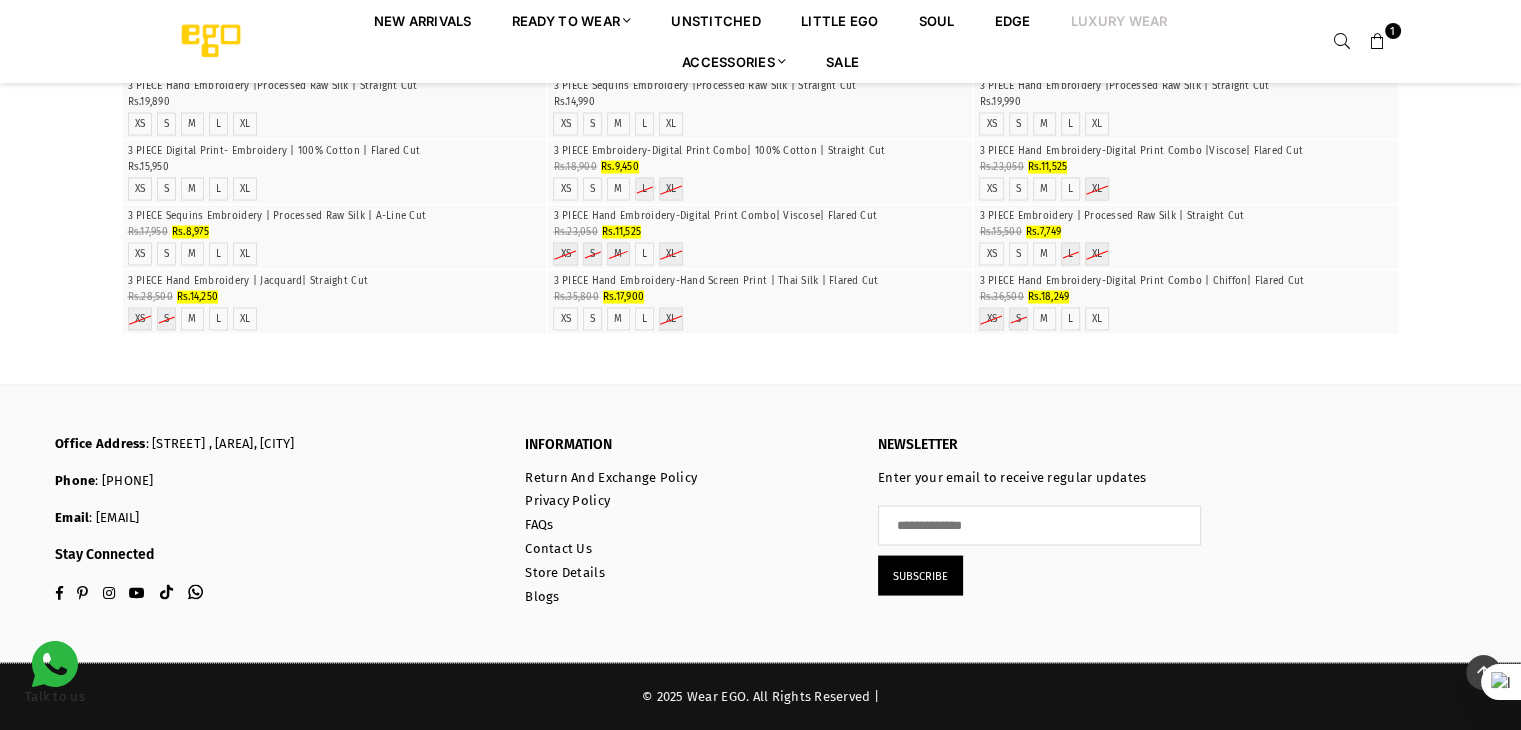 scroll, scrollTop: 9938, scrollLeft: 0, axis: vertical 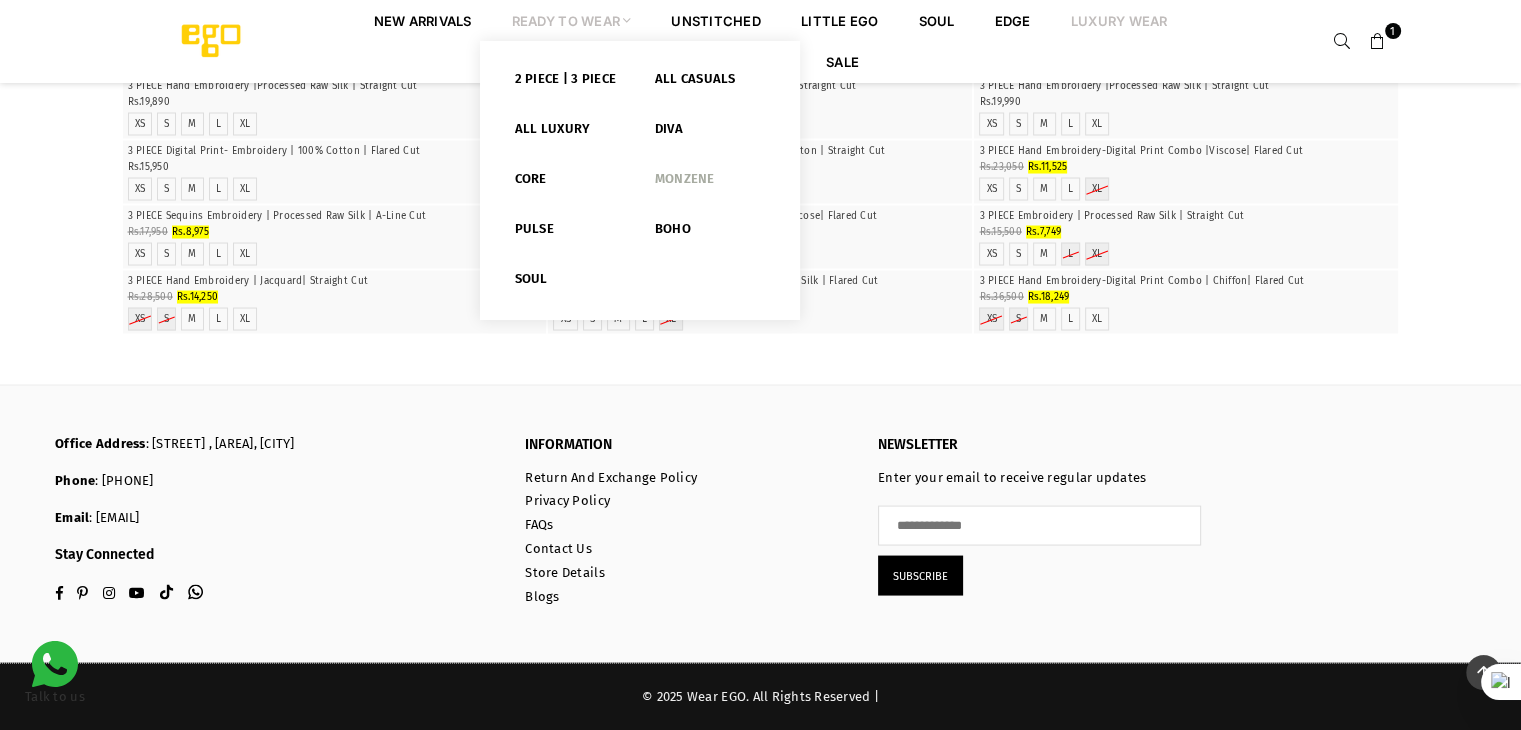 click on "Monzene" at bounding box center (710, 183) 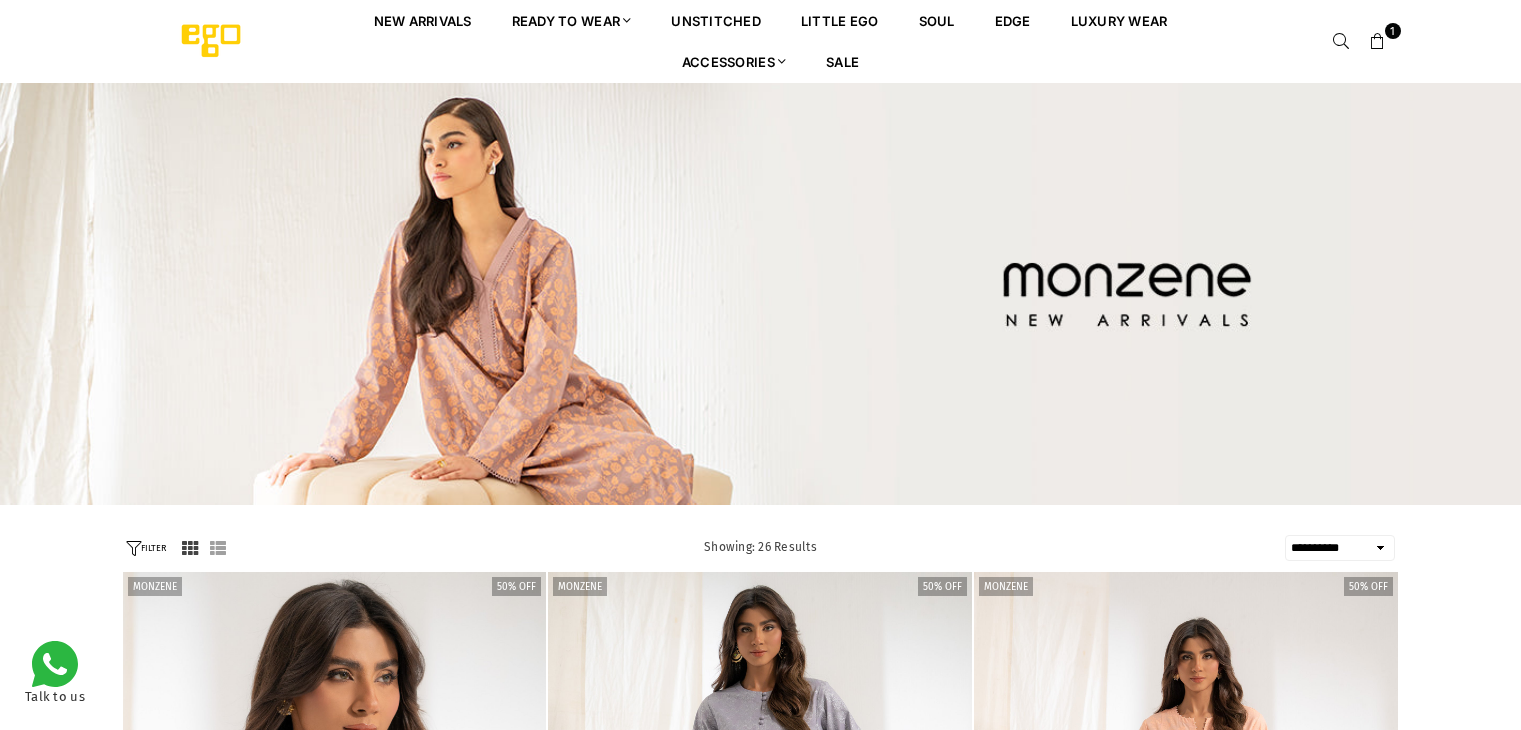 select on "**********" 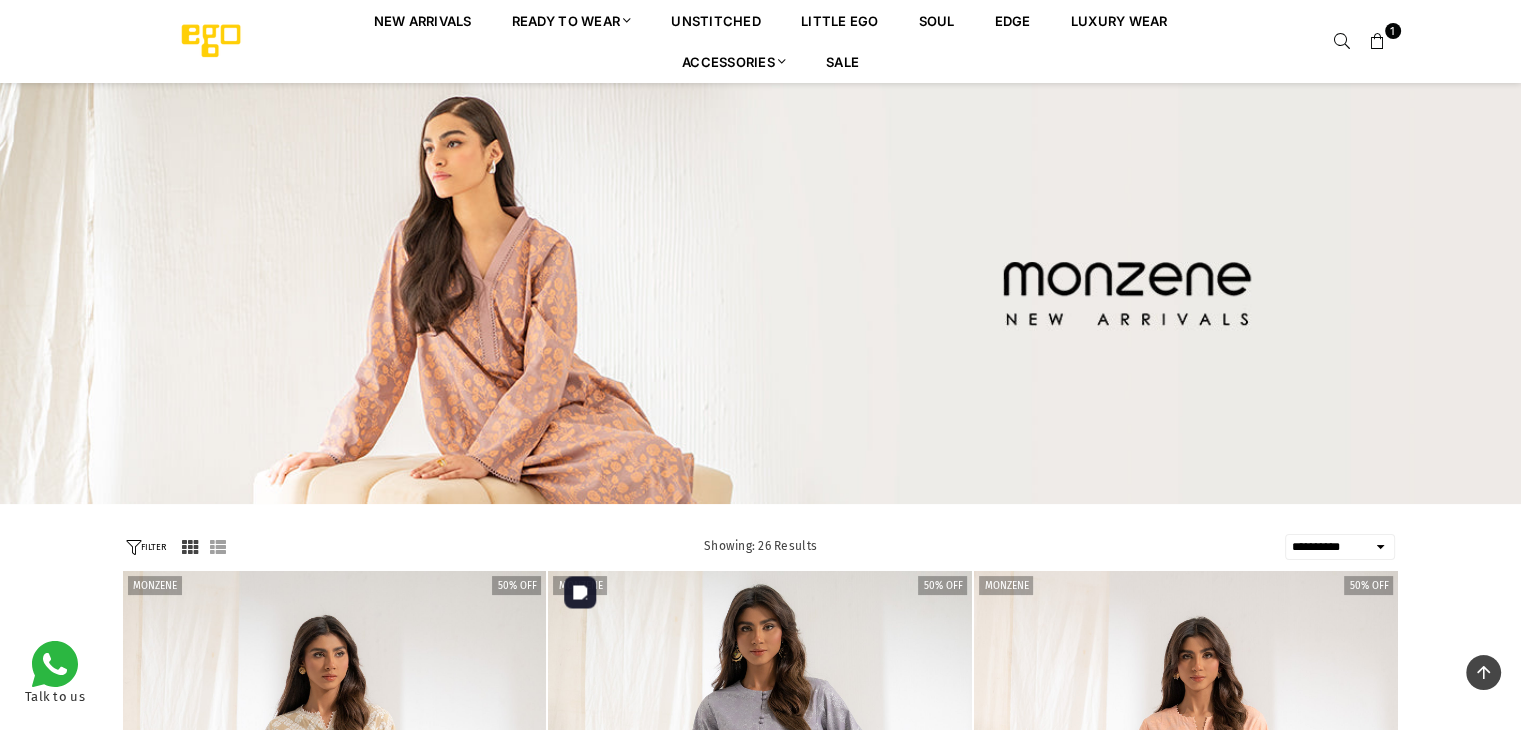 scroll, scrollTop: 582, scrollLeft: 0, axis: vertical 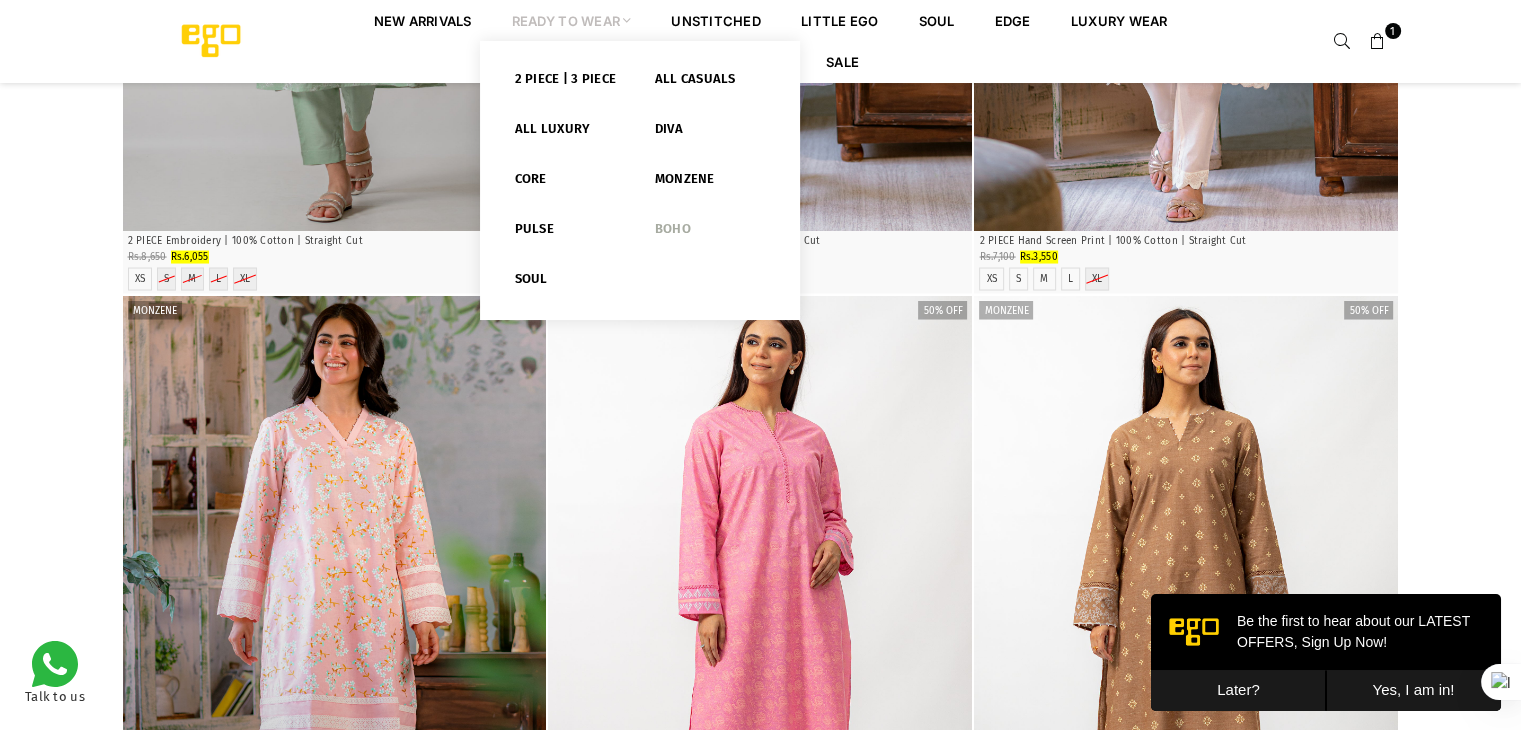 click on "Boho" at bounding box center [710, 233] 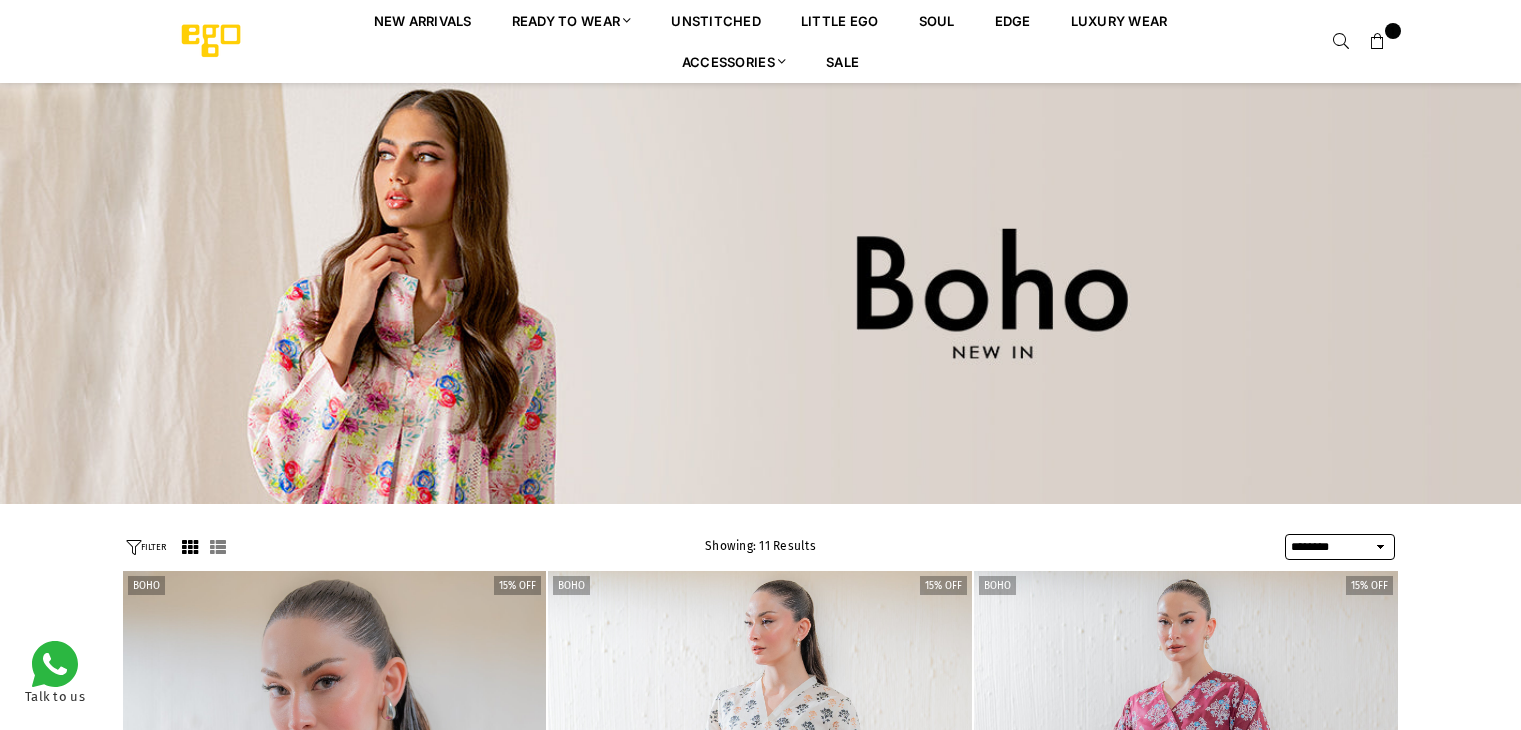 select on "******" 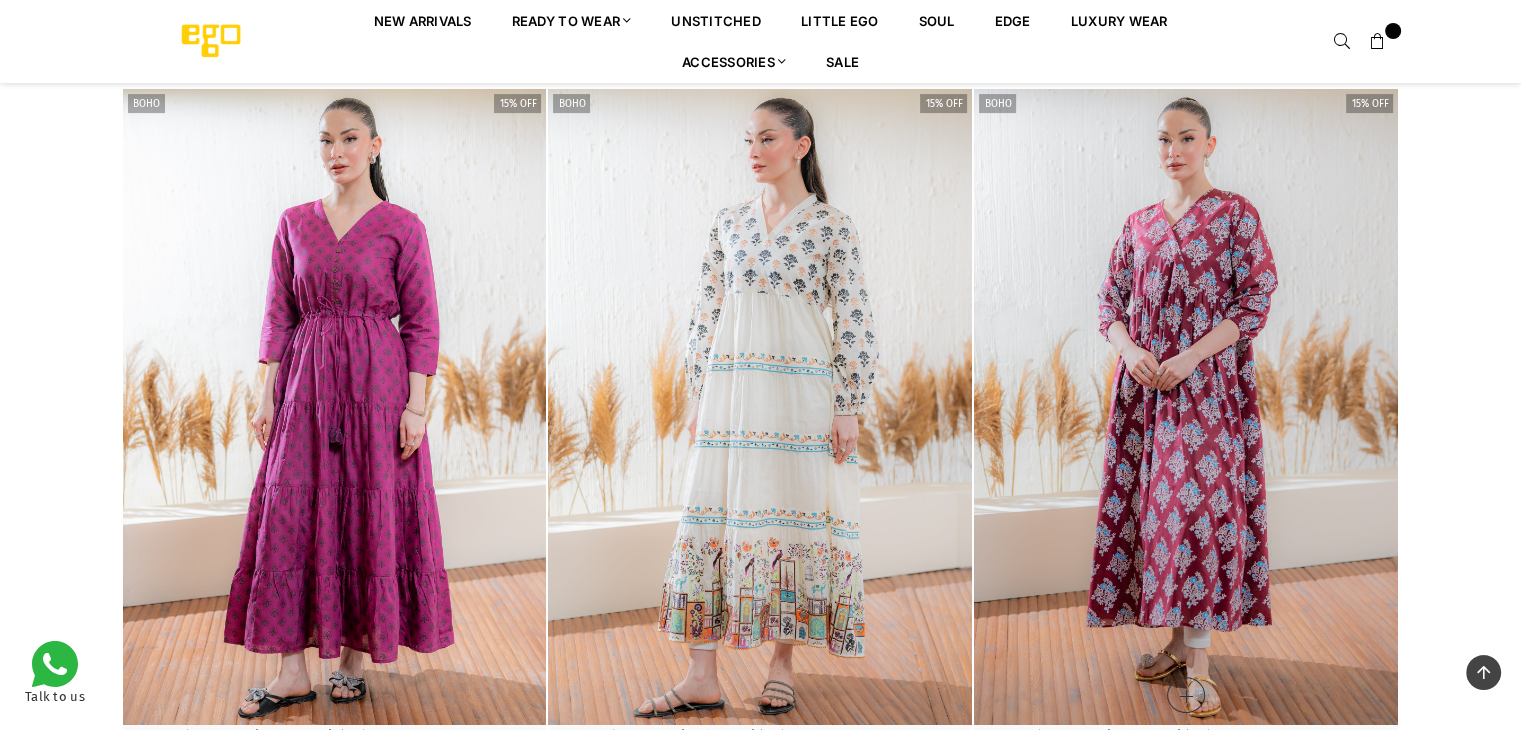 scroll, scrollTop: 482, scrollLeft: 0, axis: vertical 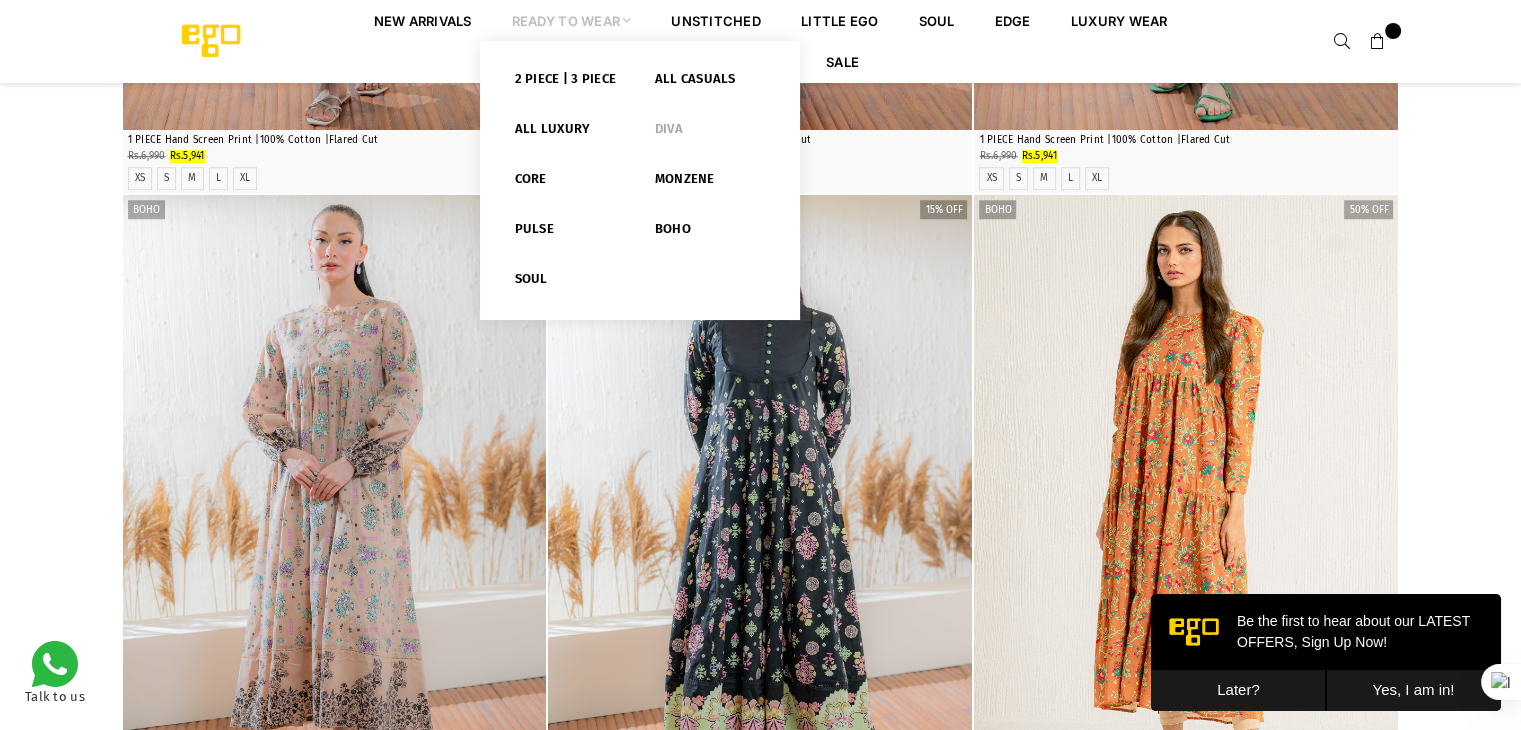 click on "Diva" at bounding box center (710, 133) 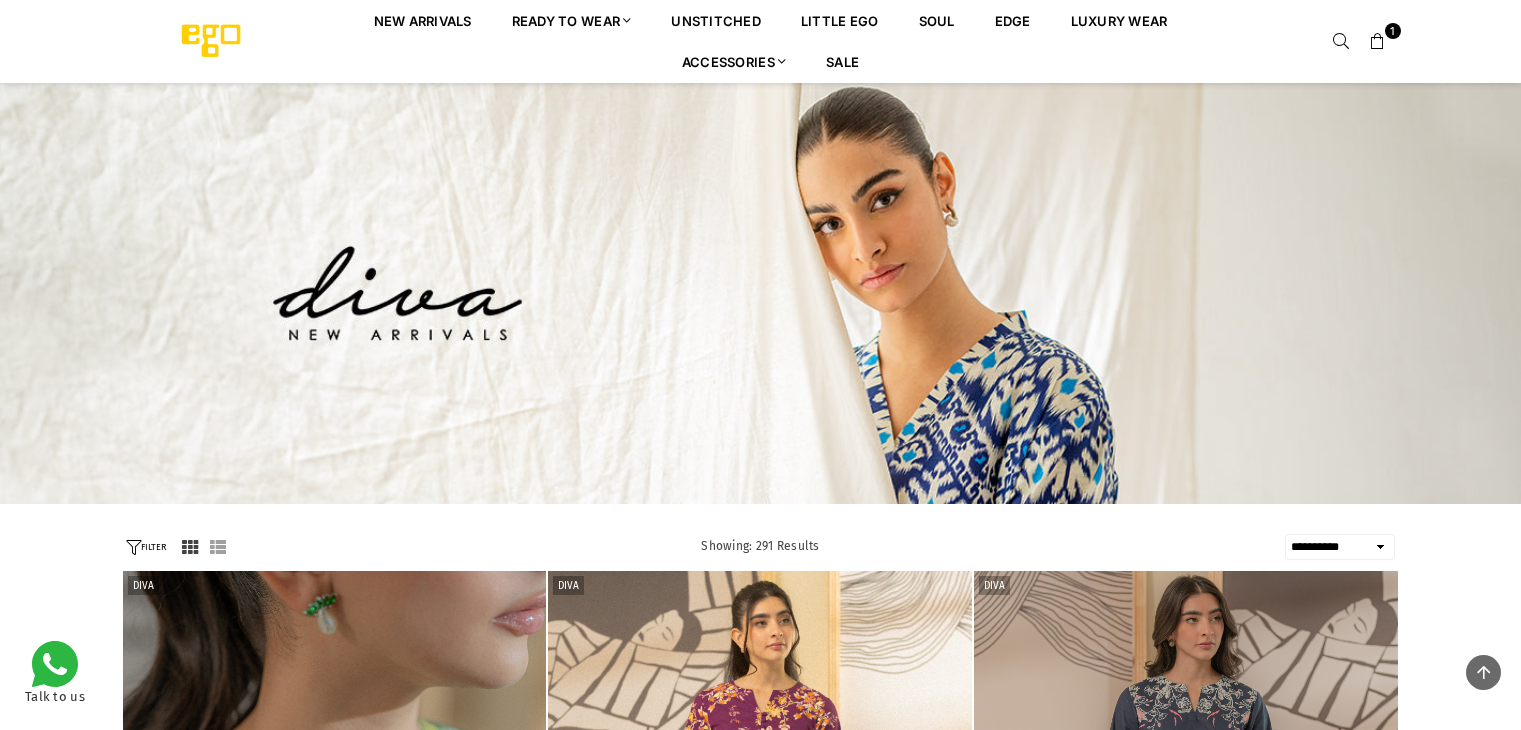 select on "**********" 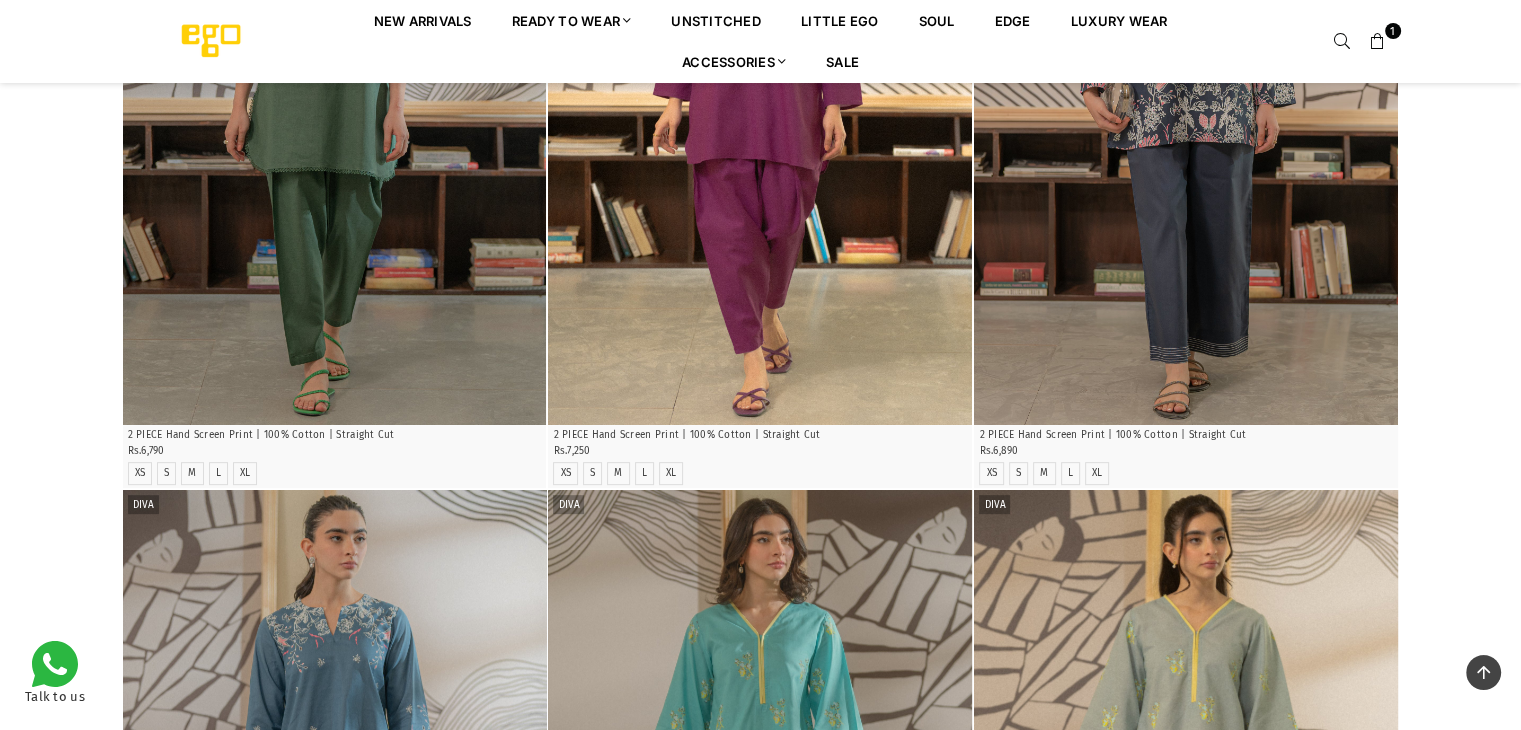 scroll, scrollTop: 782, scrollLeft: 0, axis: vertical 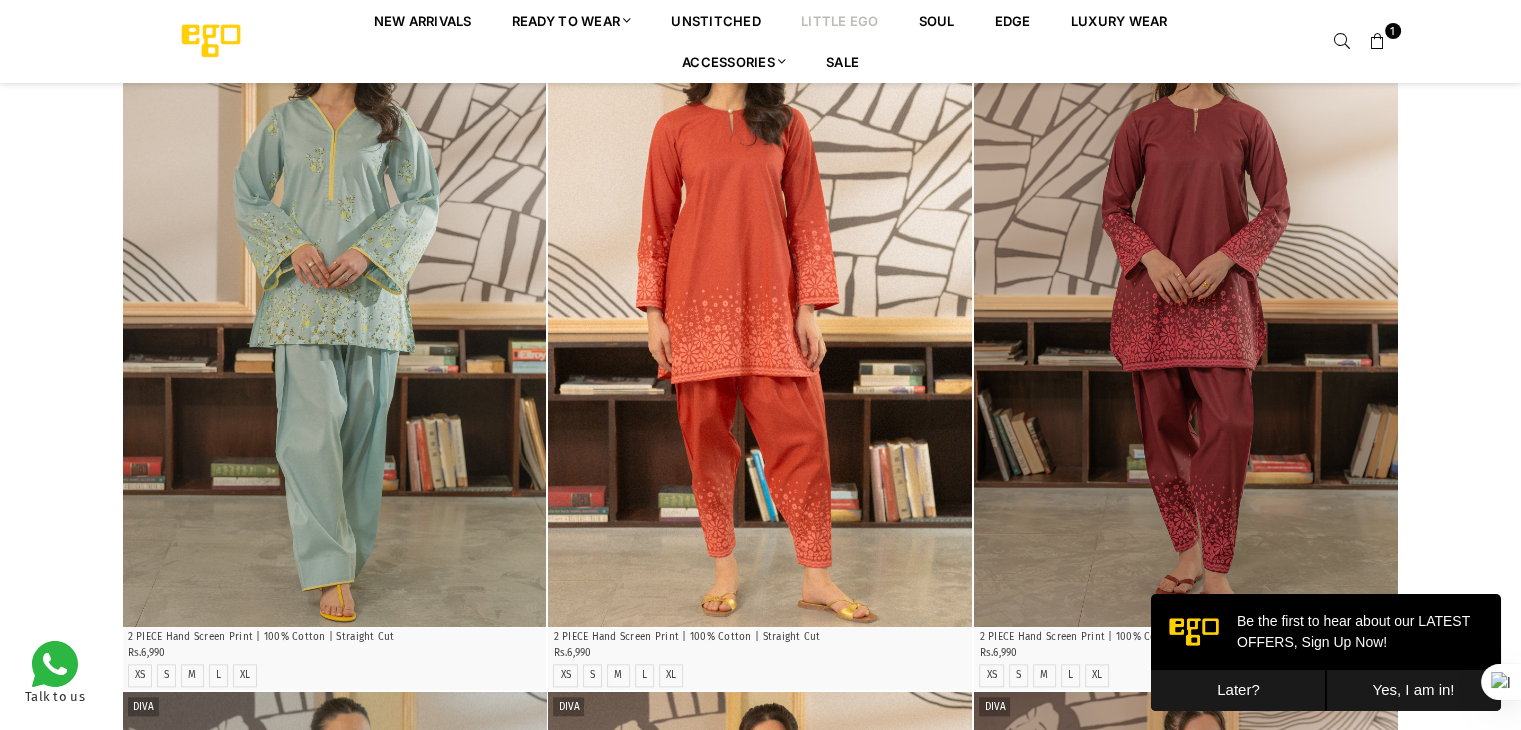 click on "Little EGO" at bounding box center [840, 20] 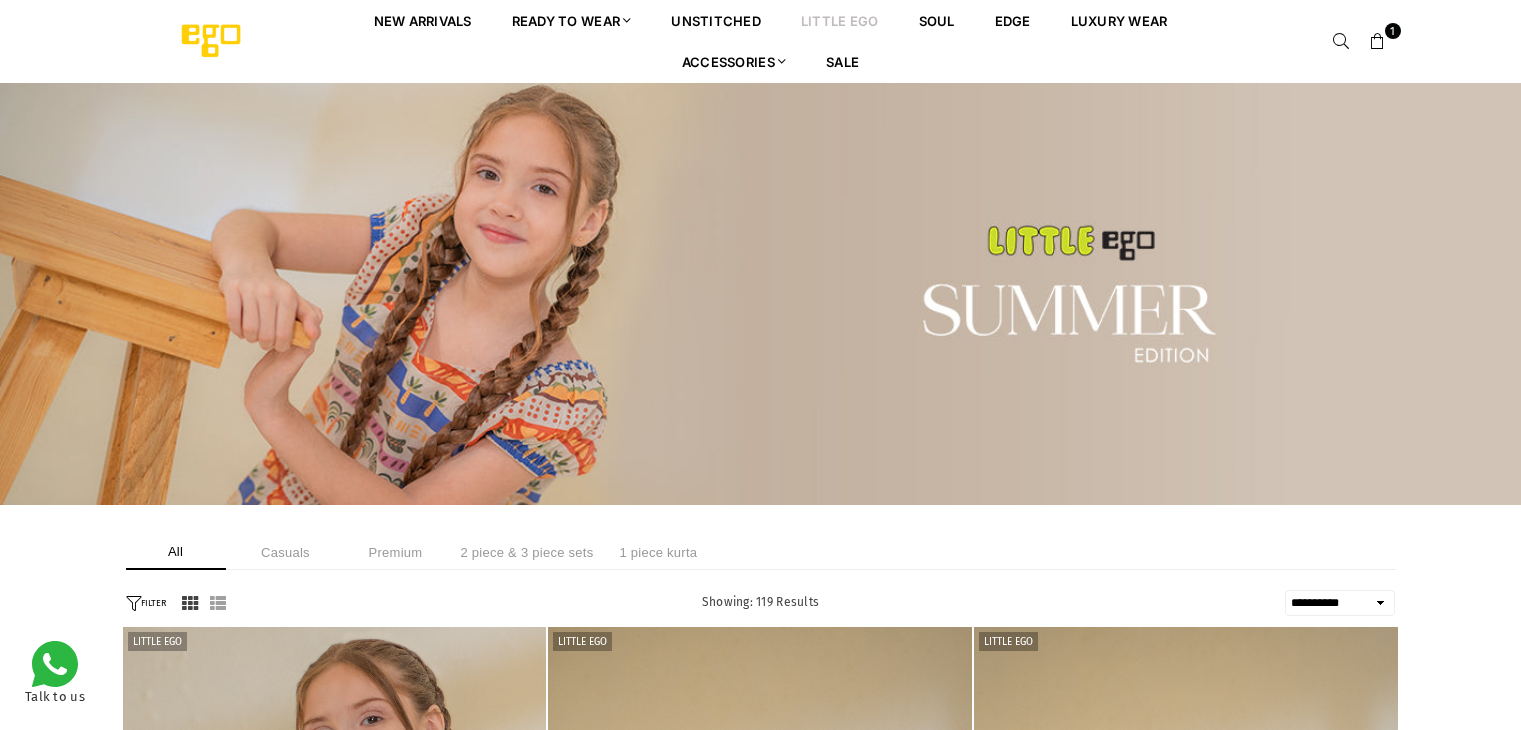 select on "**********" 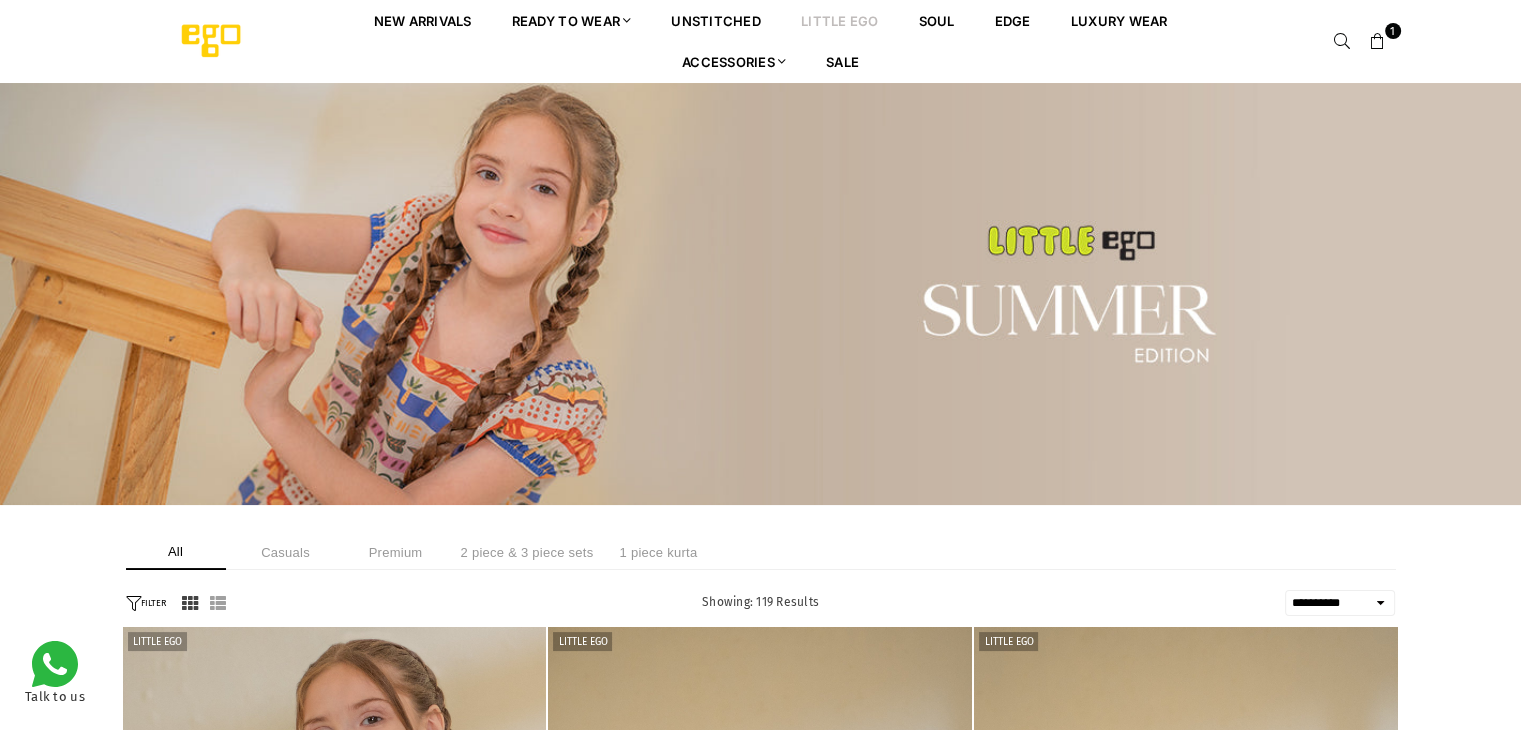 scroll, scrollTop: 0, scrollLeft: 0, axis: both 